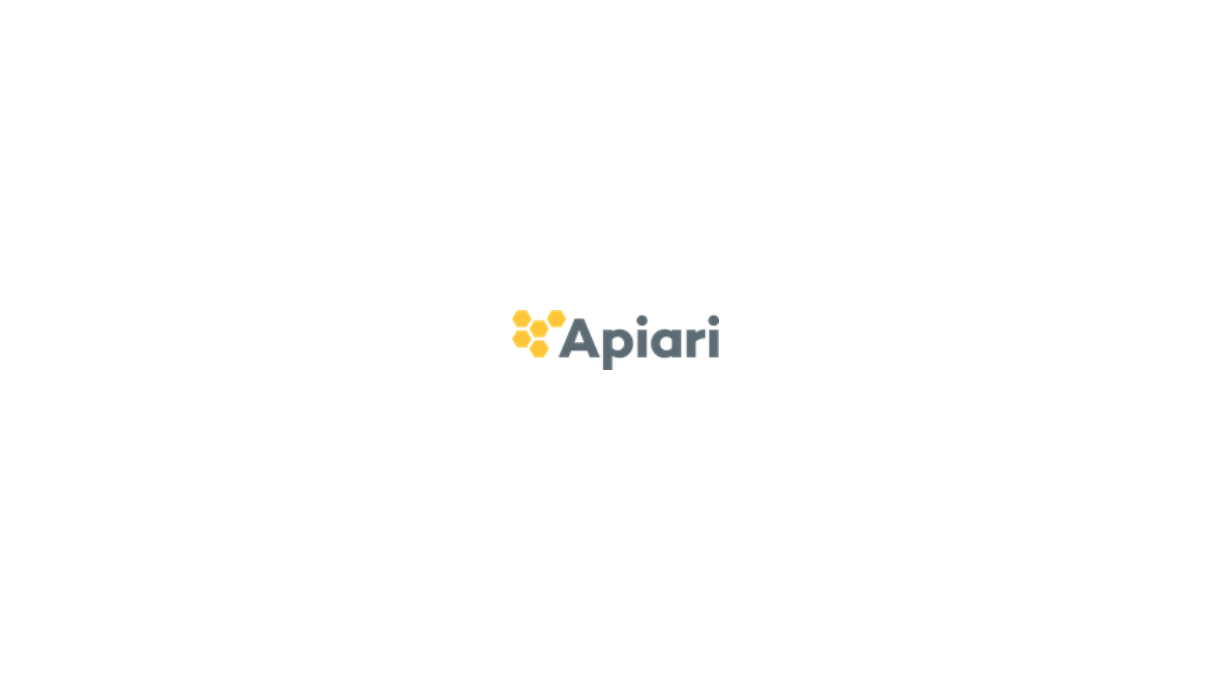 scroll, scrollTop: 0, scrollLeft: 0, axis: both 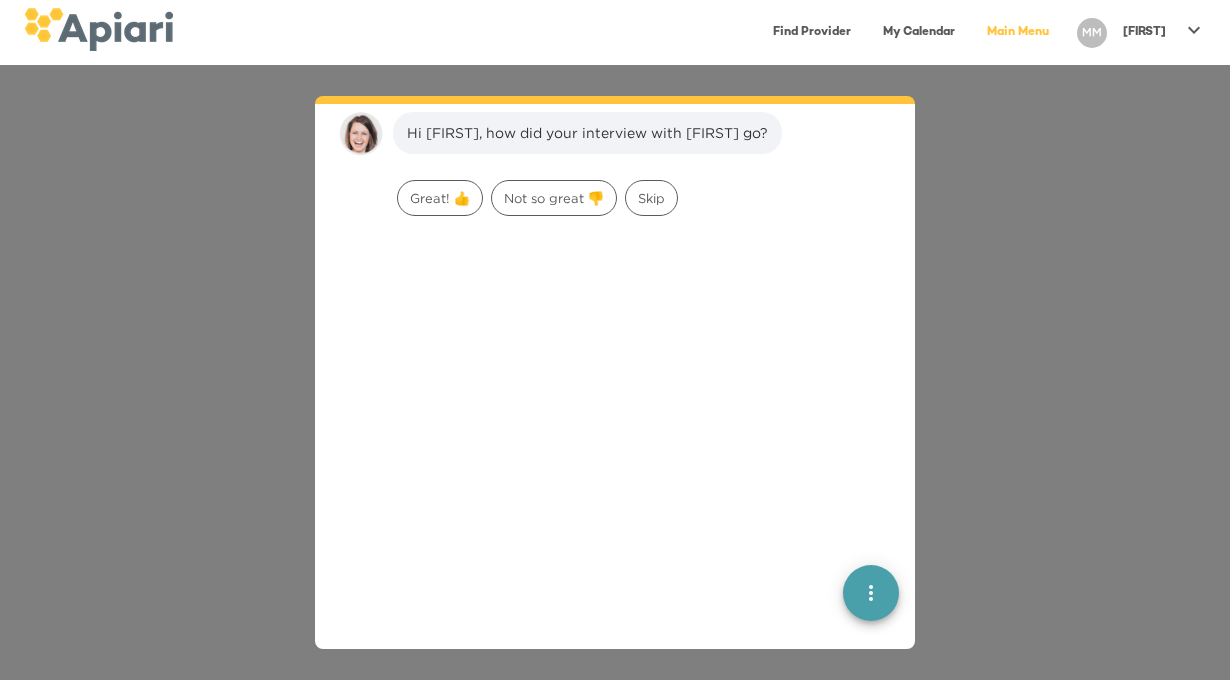 click at bounding box center (615, 472) 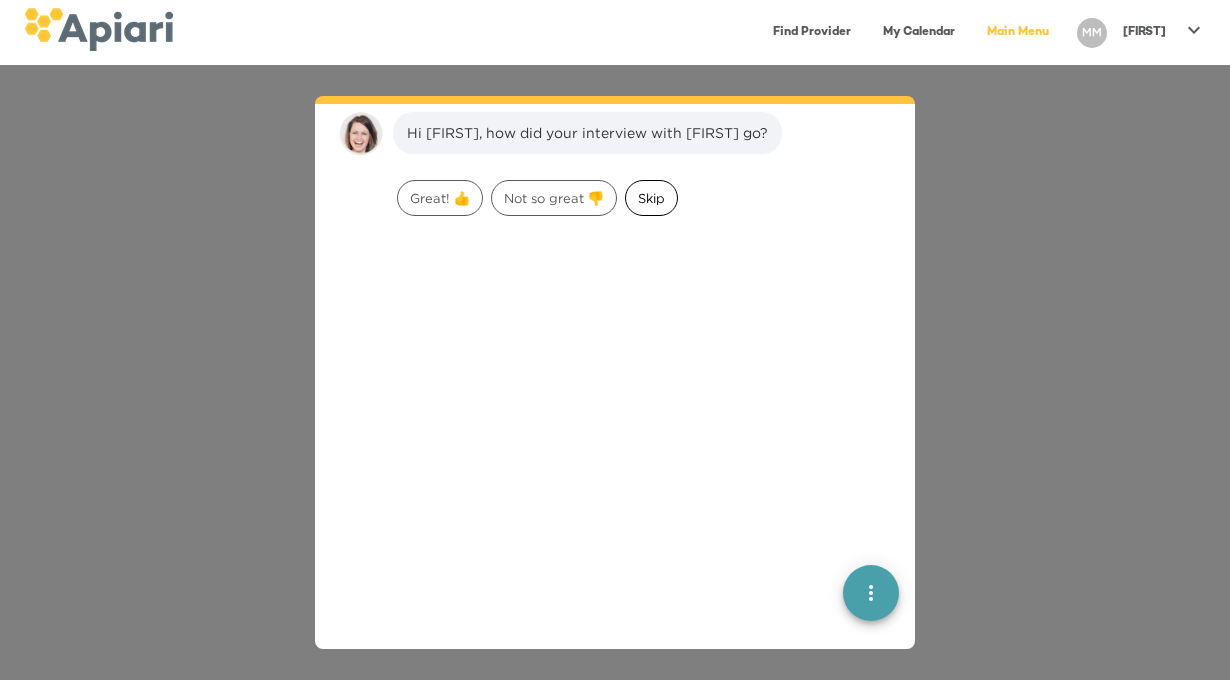 click on "Skip" at bounding box center (440, 198) 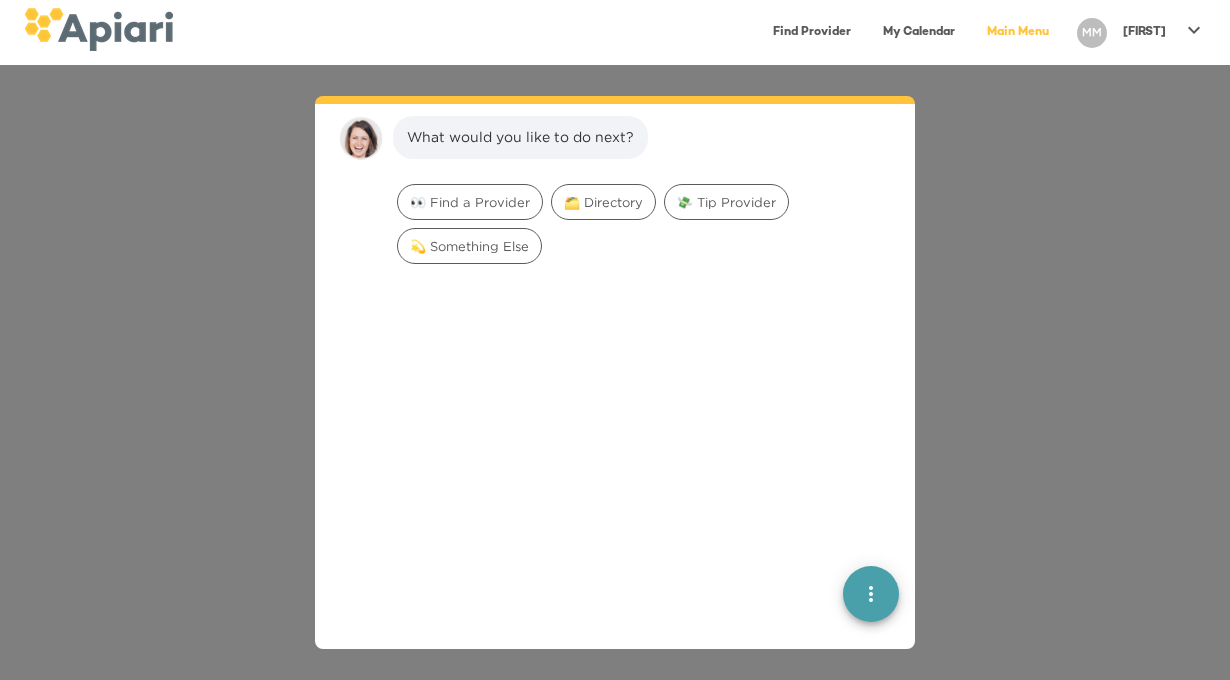 scroll, scrollTop: 154, scrollLeft: 0, axis: vertical 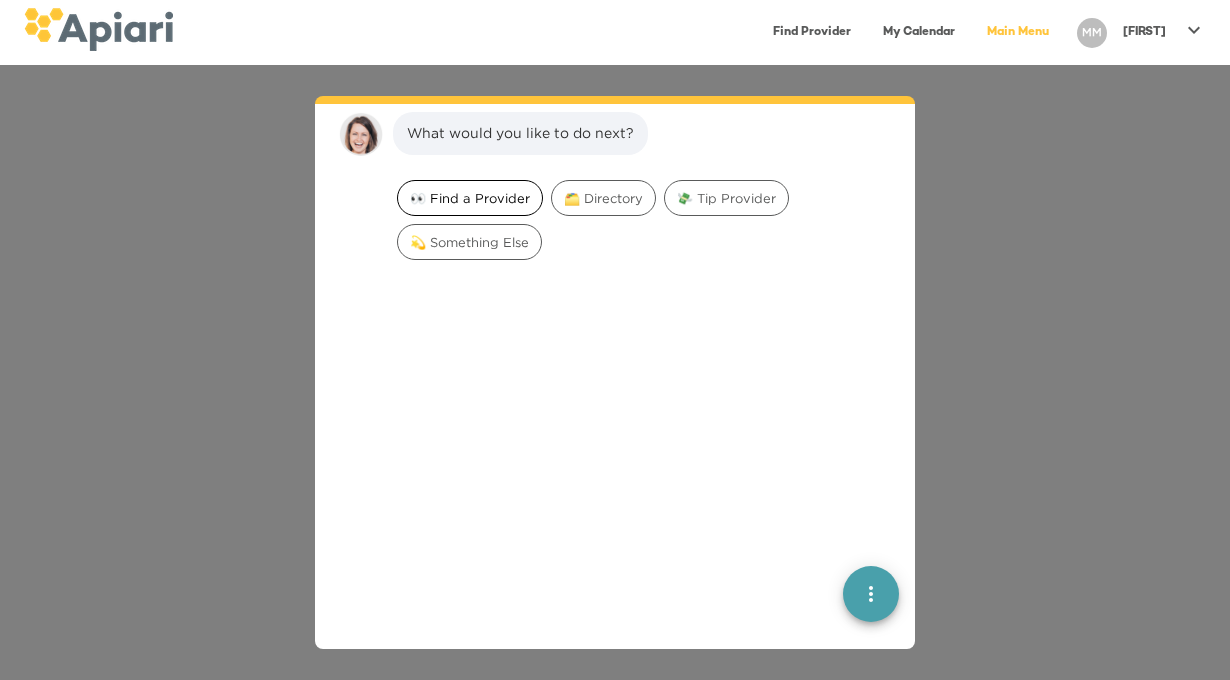 click on "👀 Find a Provider" at bounding box center [470, 198] 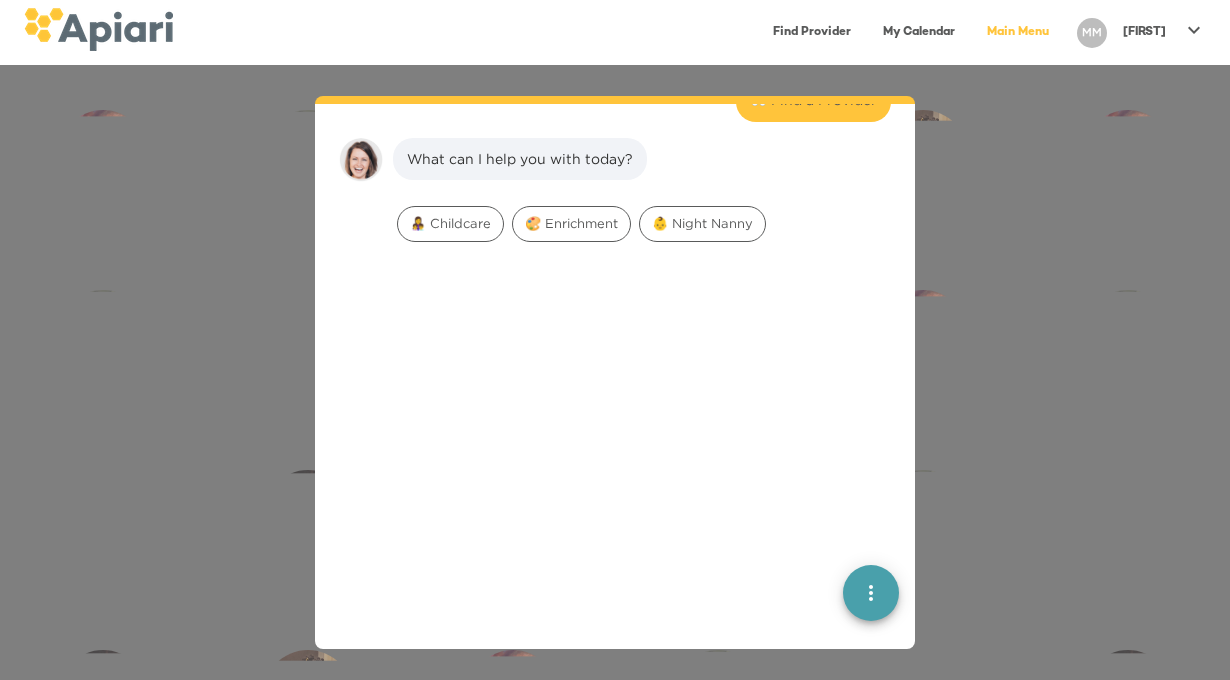 scroll, scrollTop: 281, scrollLeft: 0, axis: vertical 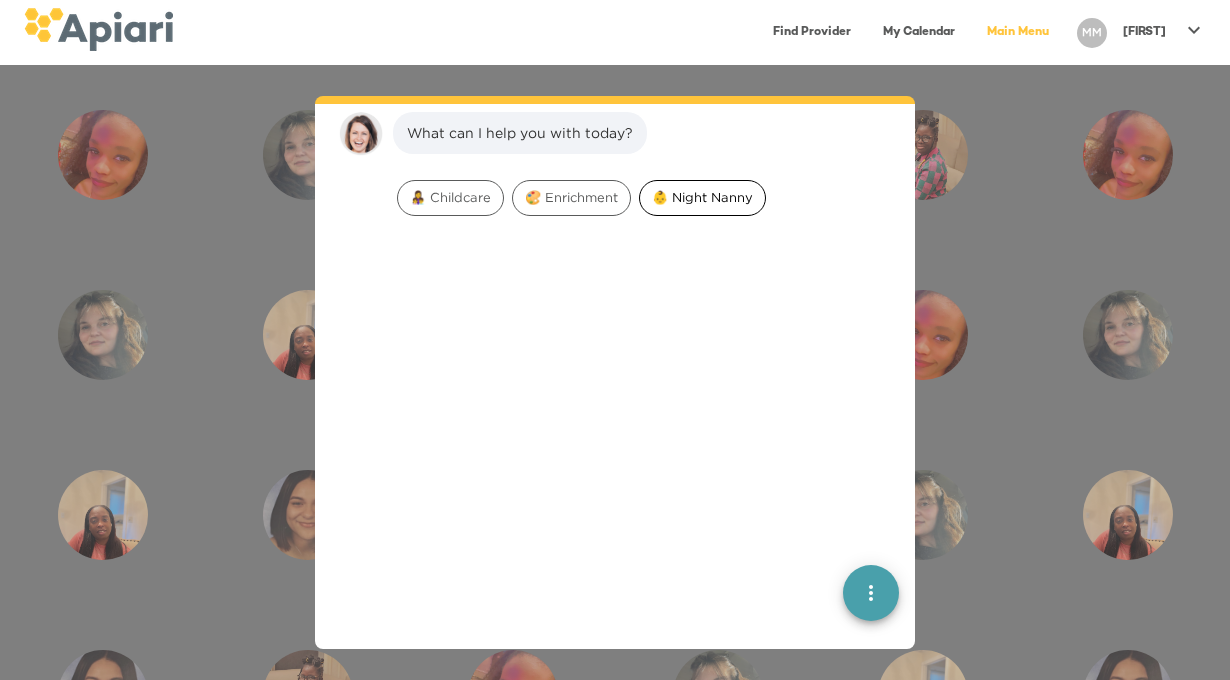 click on "👶 Night Nanny" at bounding box center (450, 197) 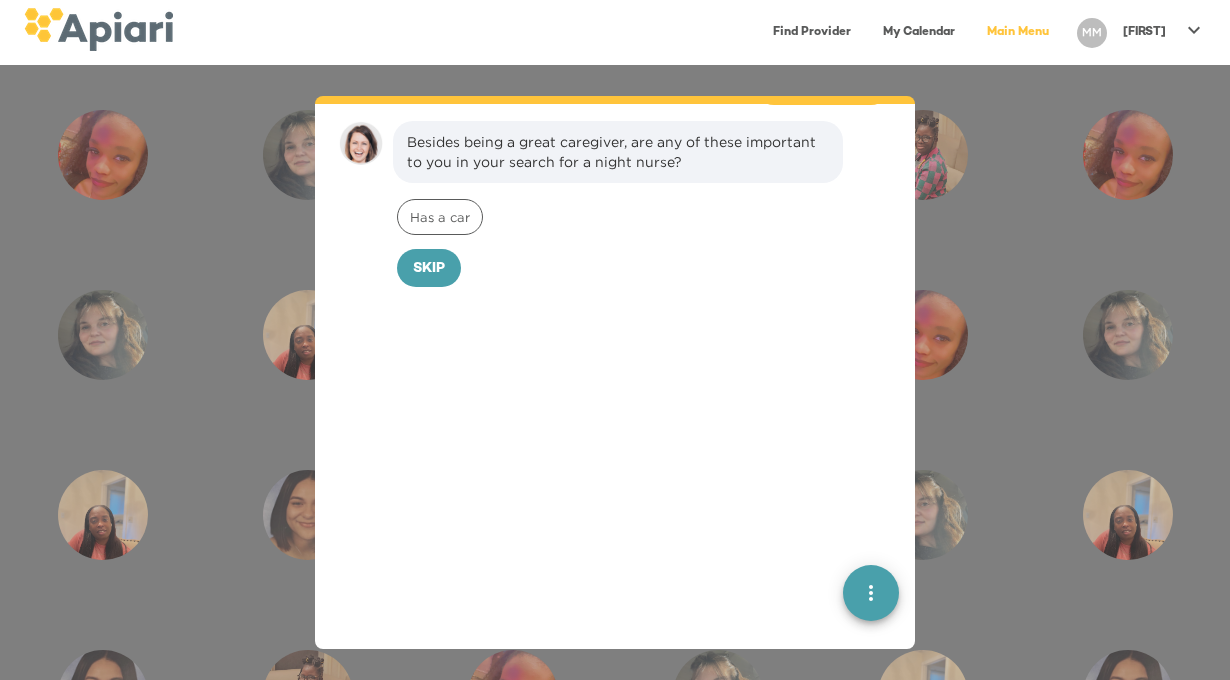 scroll, scrollTop: 407, scrollLeft: 0, axis: vertical 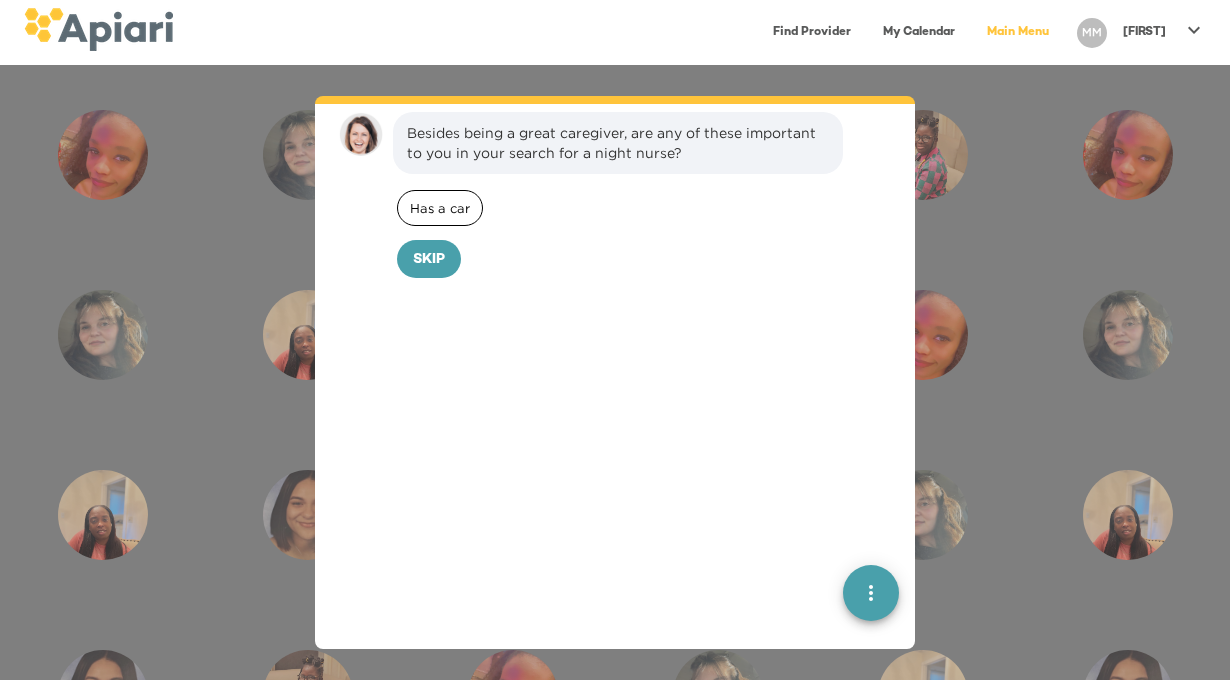 click on "Has a car" at bounding box center (440, 208) 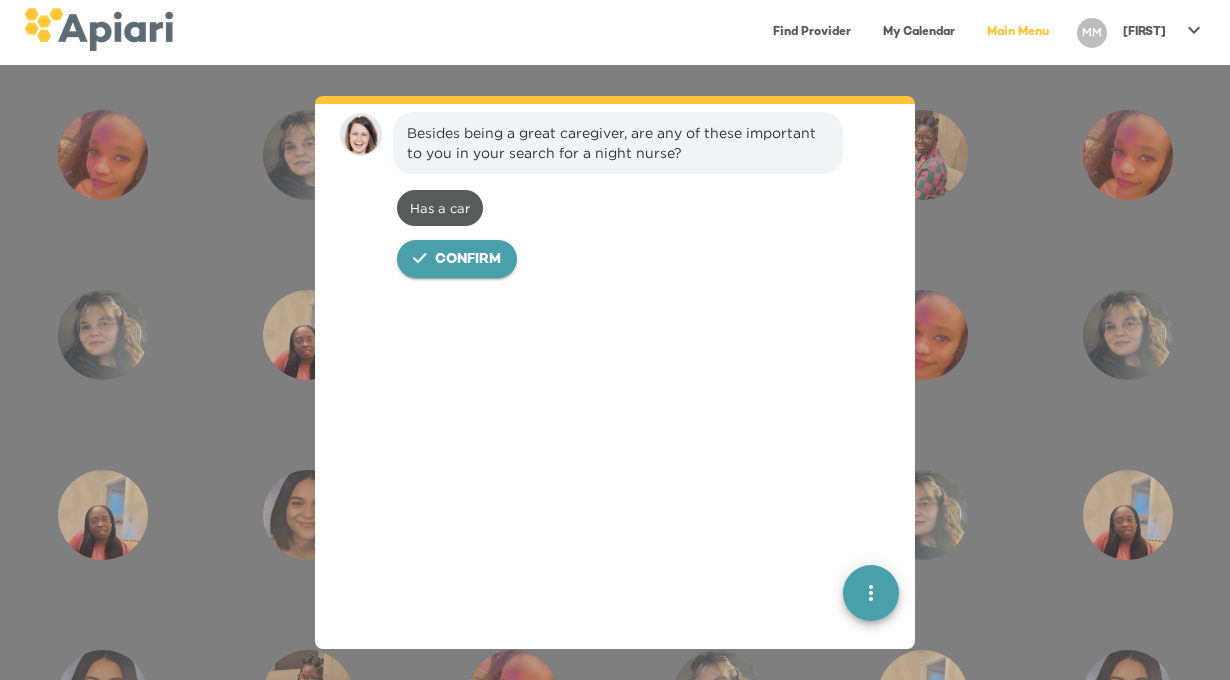 click on "Confirm" at bounding box center (468, 260) 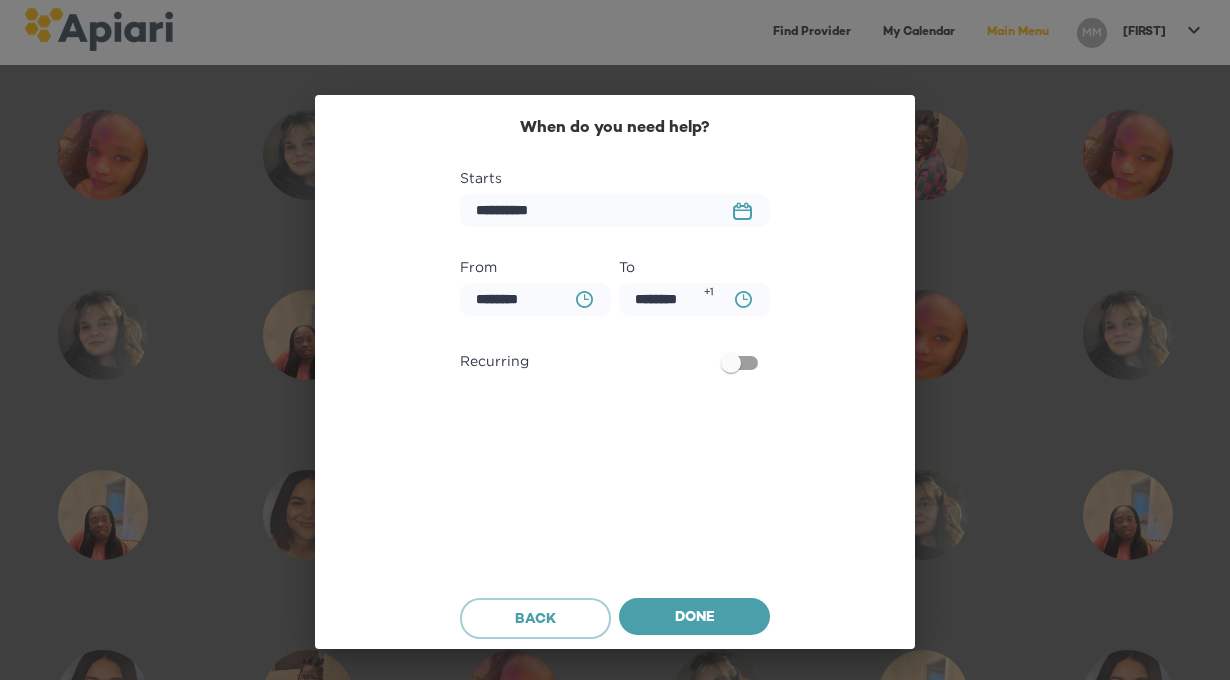 scroll, scrollTop: 544, scrollLeft: 0, axis: vertical 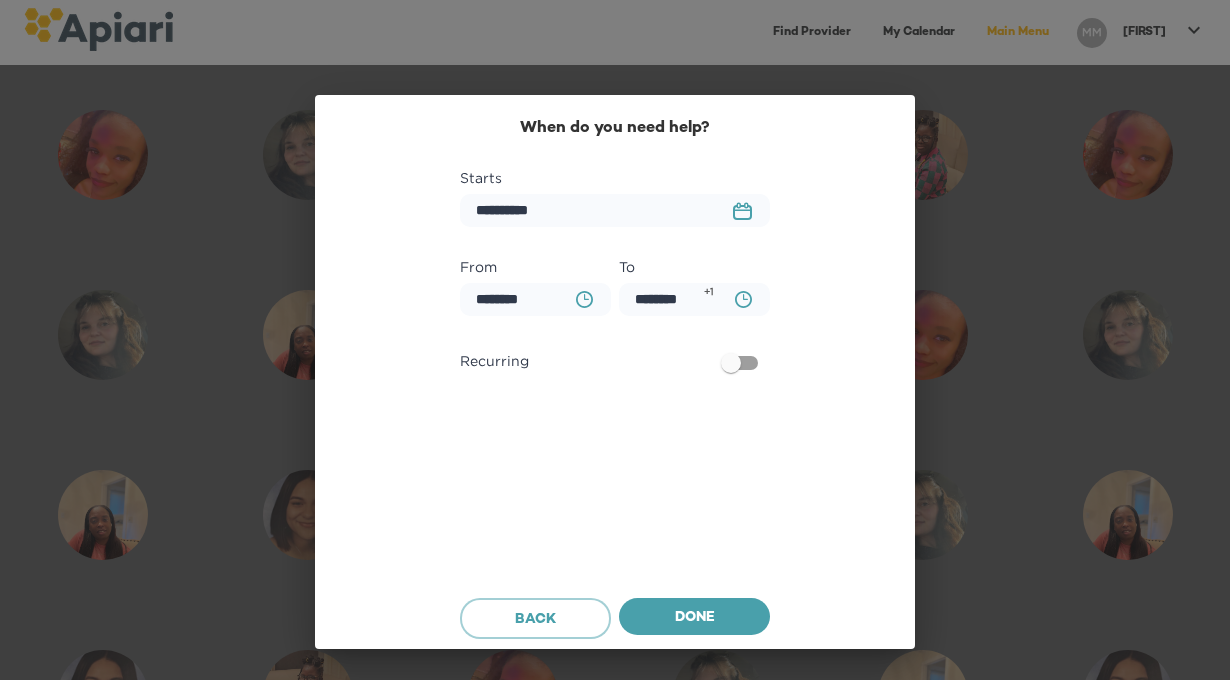 click on "23979DC4-A7E4-489C-88E7-37869341D308 Created with sketchtool." at bounding box center [742, 211] 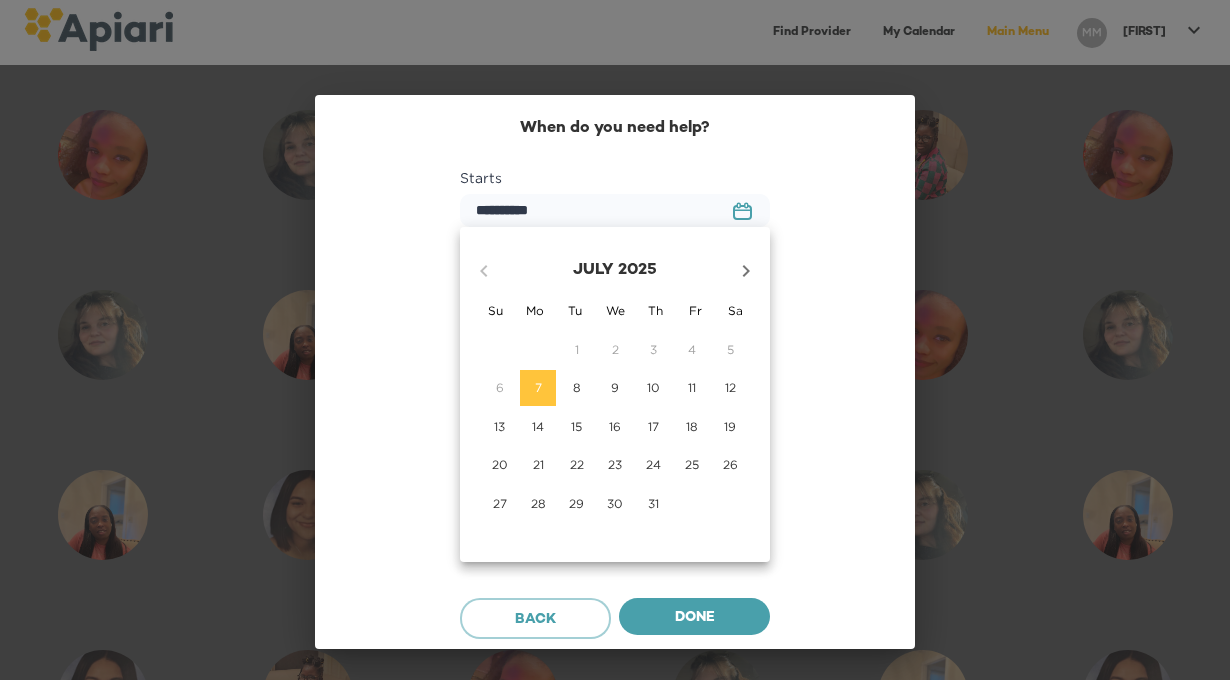 click at bounding box center (484, 271) 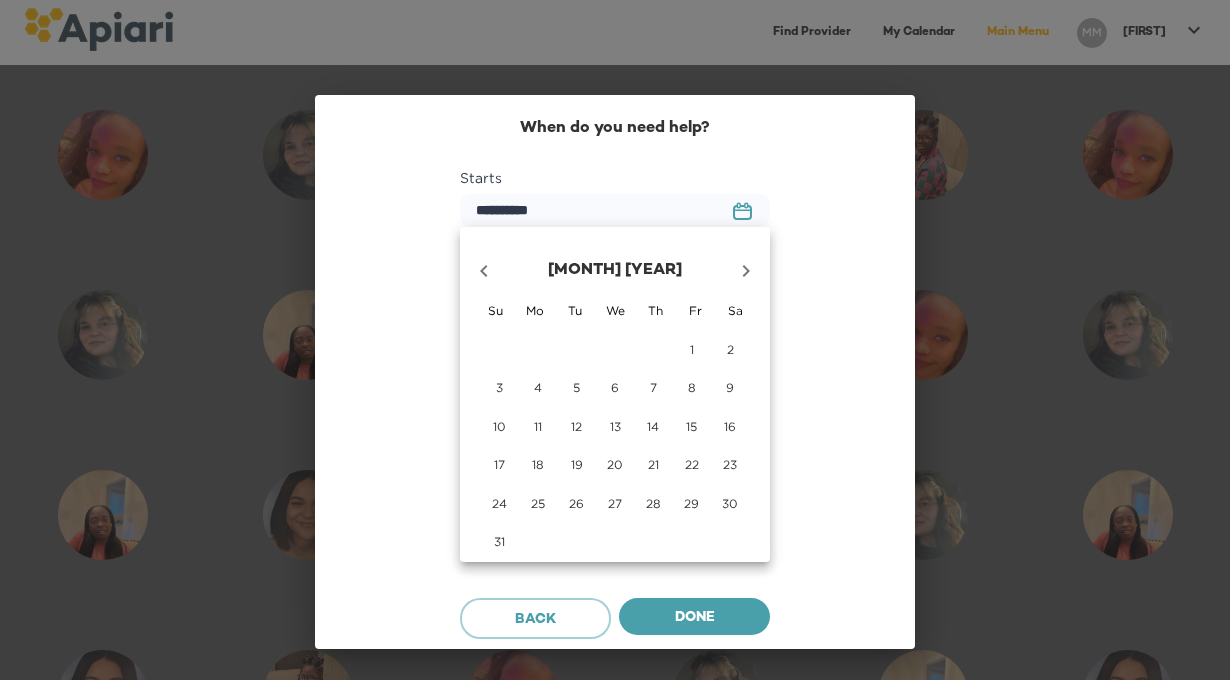 click at bounding box center [484, 271] 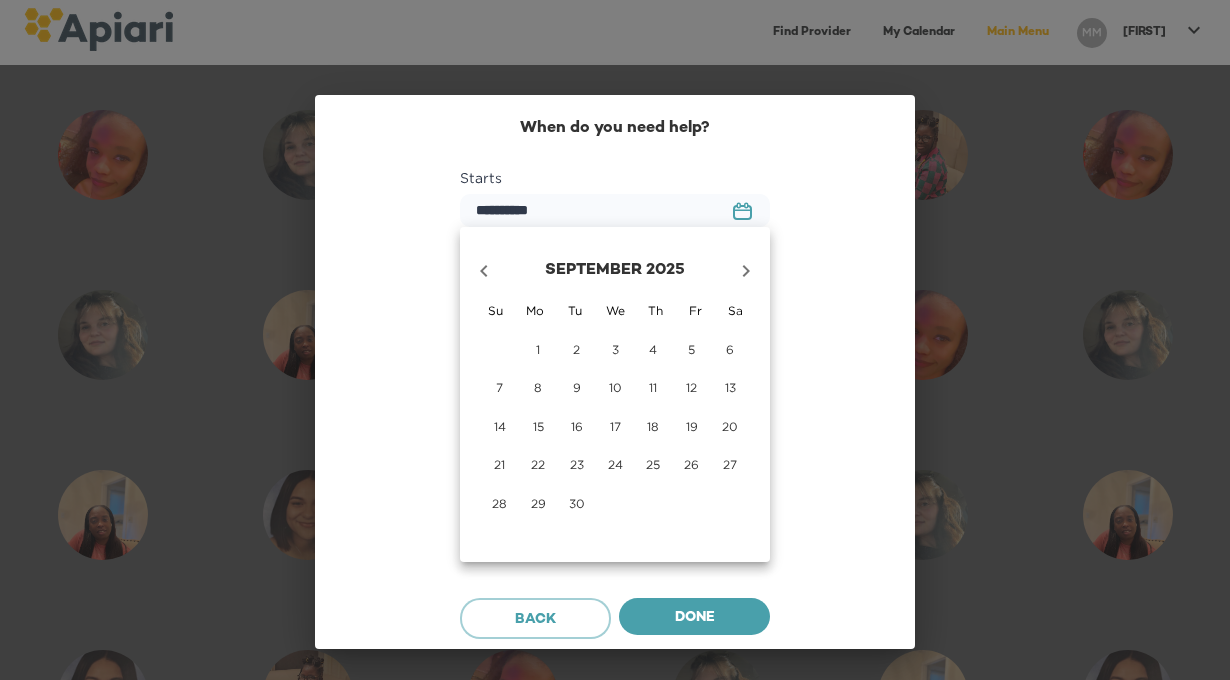 click on "8" at bounding box center [499, 349] 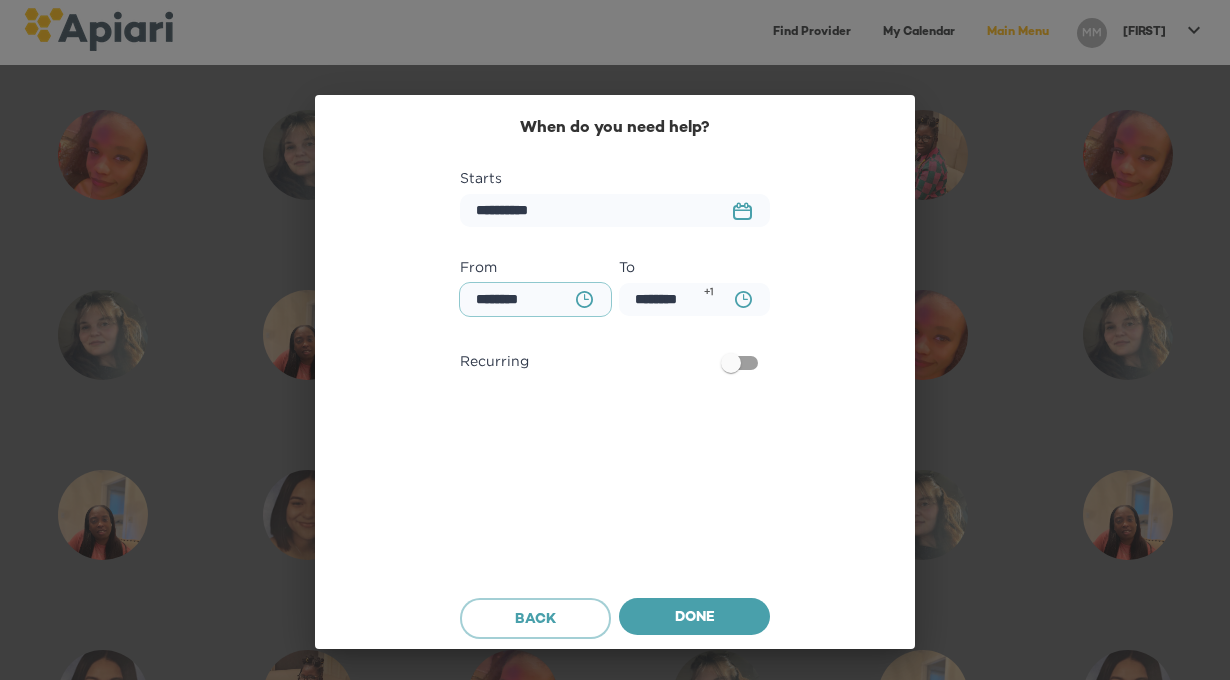 click on "********" at bounding box center [535, 299] 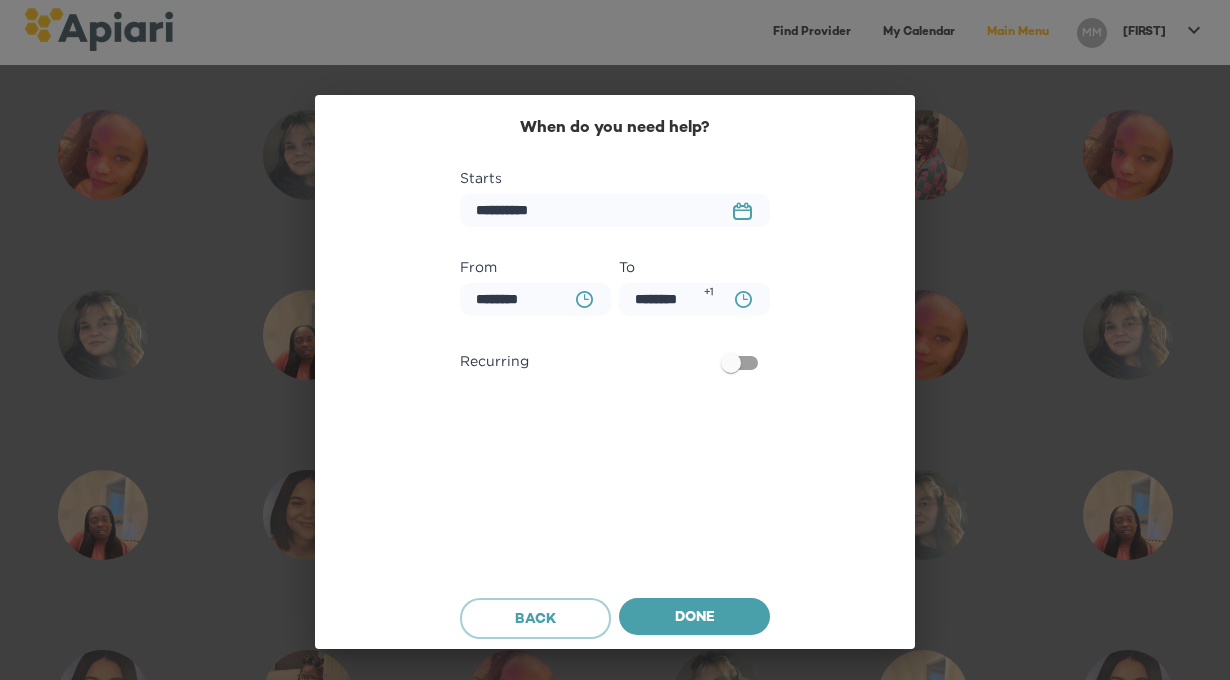 click on "BA0D2328-0349-4FFE-B945-982DA367CA30 Created with sketchtool." at bounding box center [584, 299] 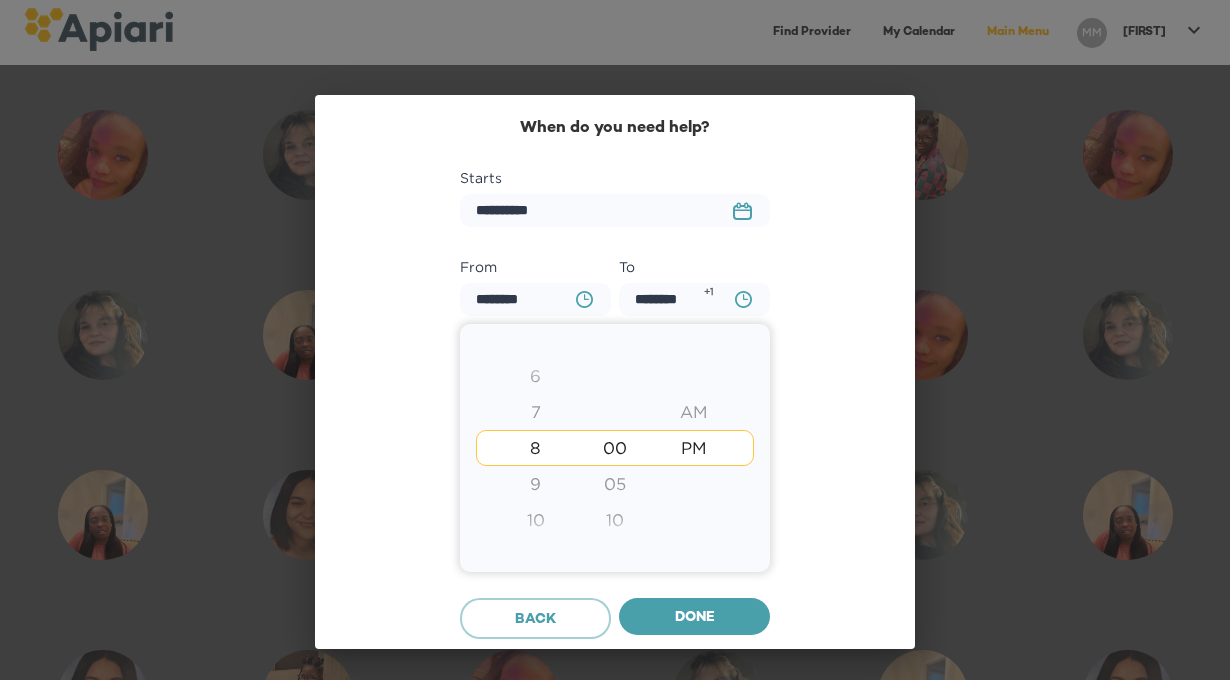 click on "9" at bounding box center [535, 484] 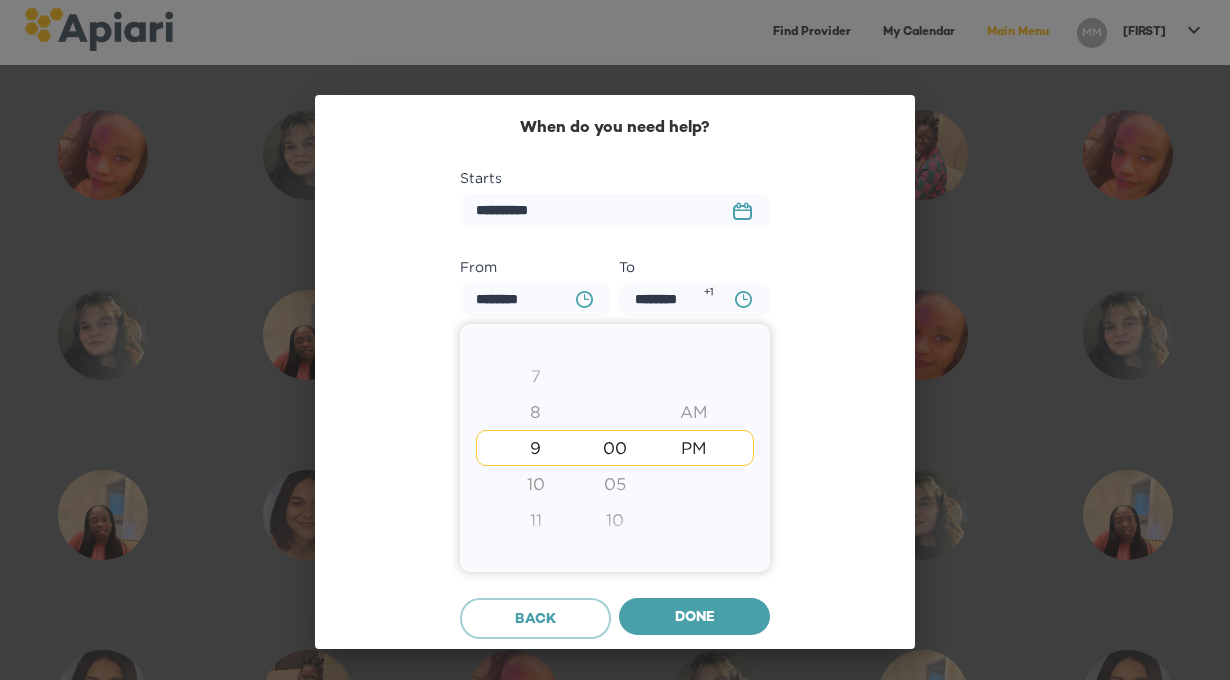click at bounding box center (615, 340) 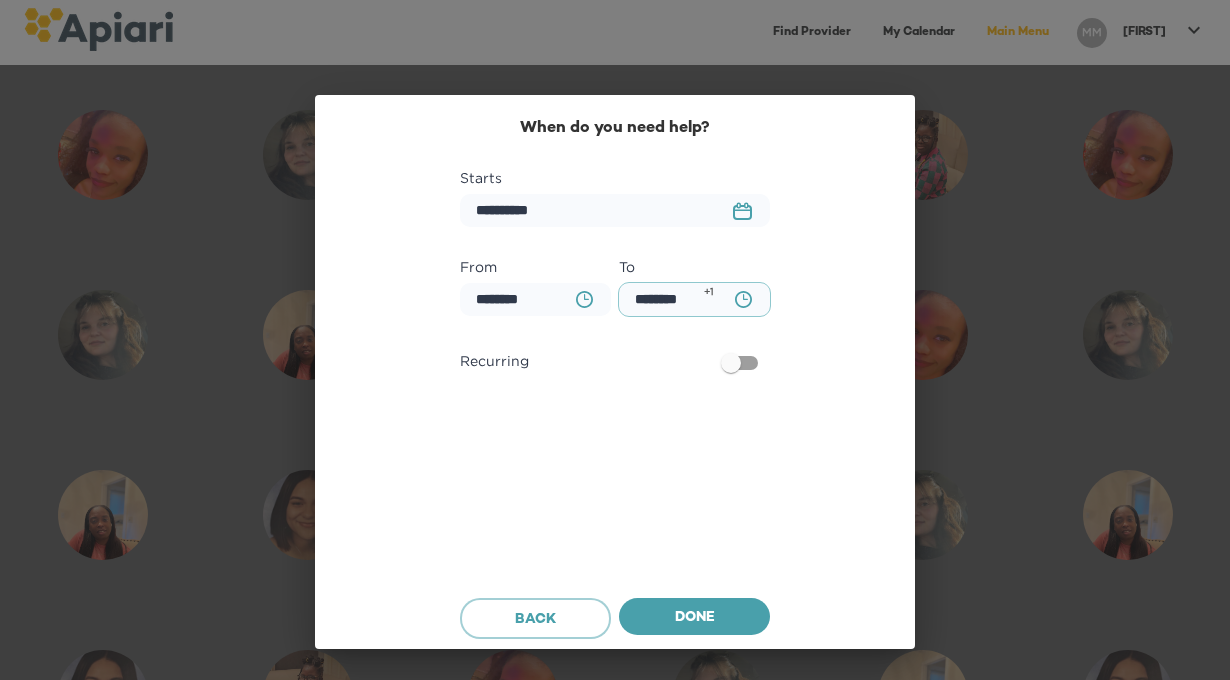 click on "********" at bounding box center (694, 299) 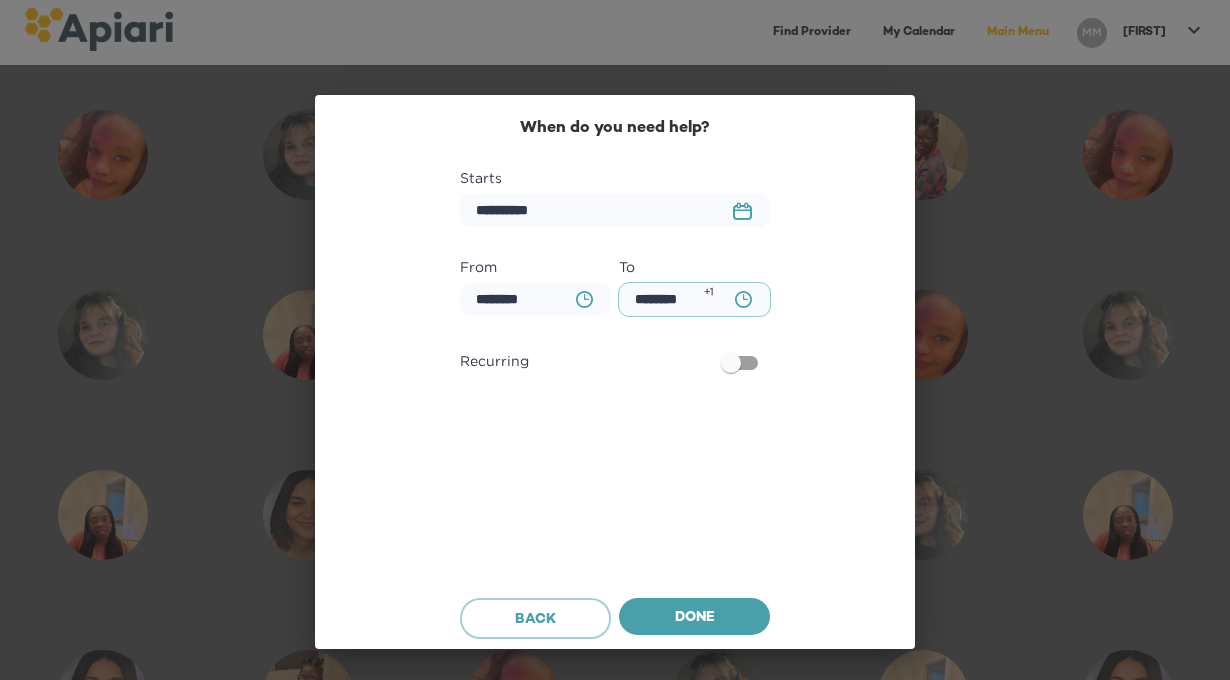 click on "********" at bounding box center (694, 299) 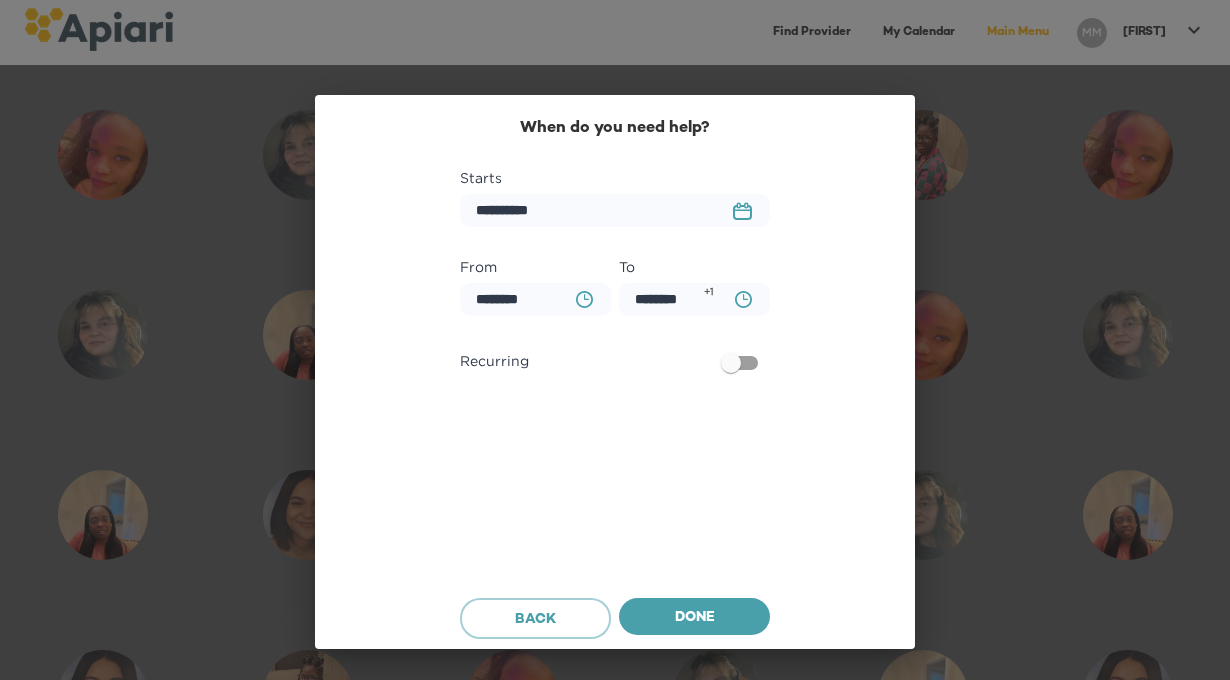 click on "**********" at bounding box center [615, 379] 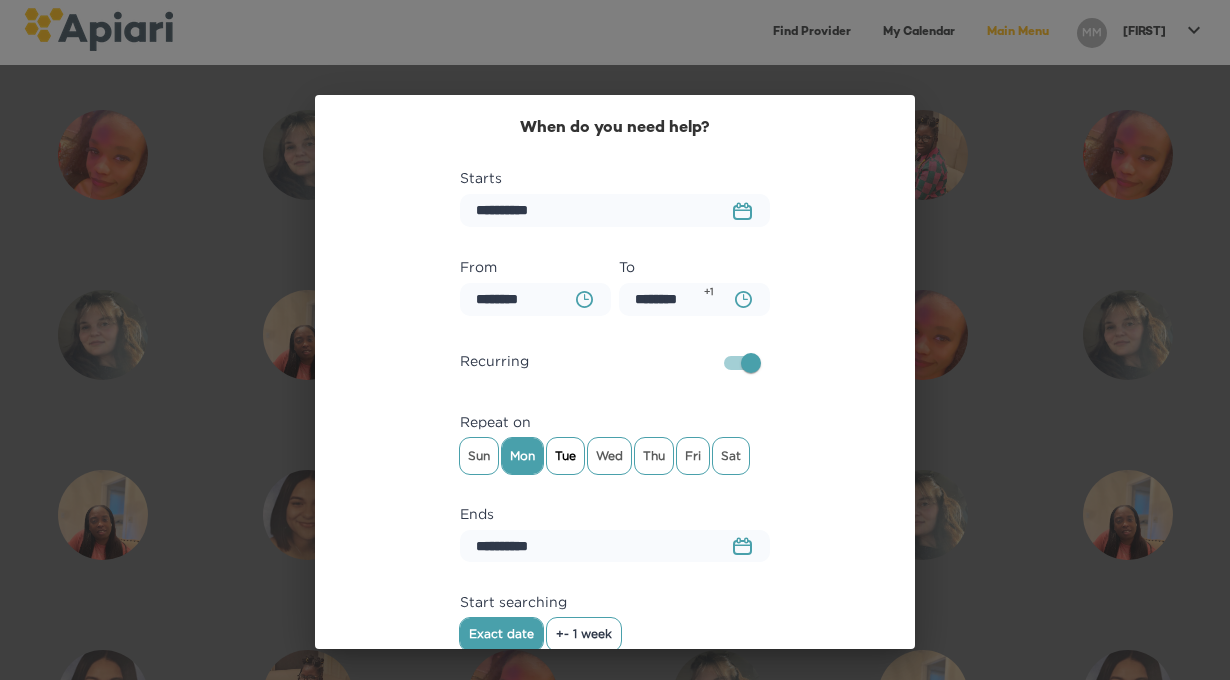 click on "Tue" at bounding box center (479, 456) 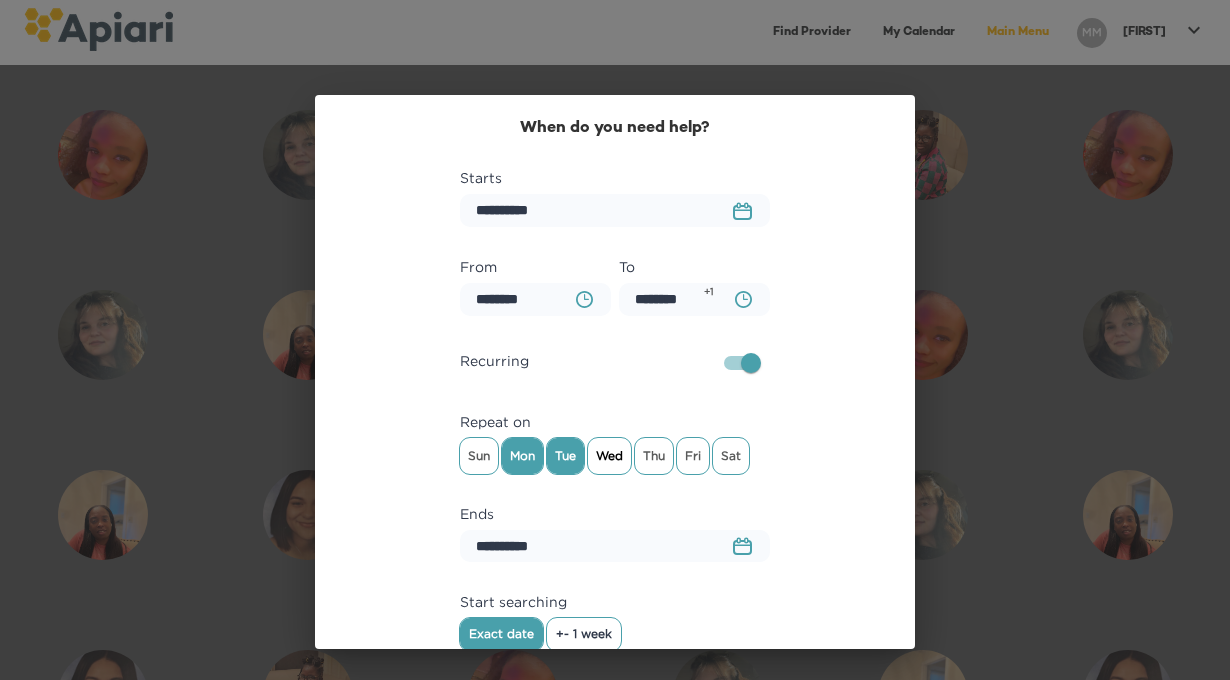 click on "Wed" at bounding box center (479, 456) 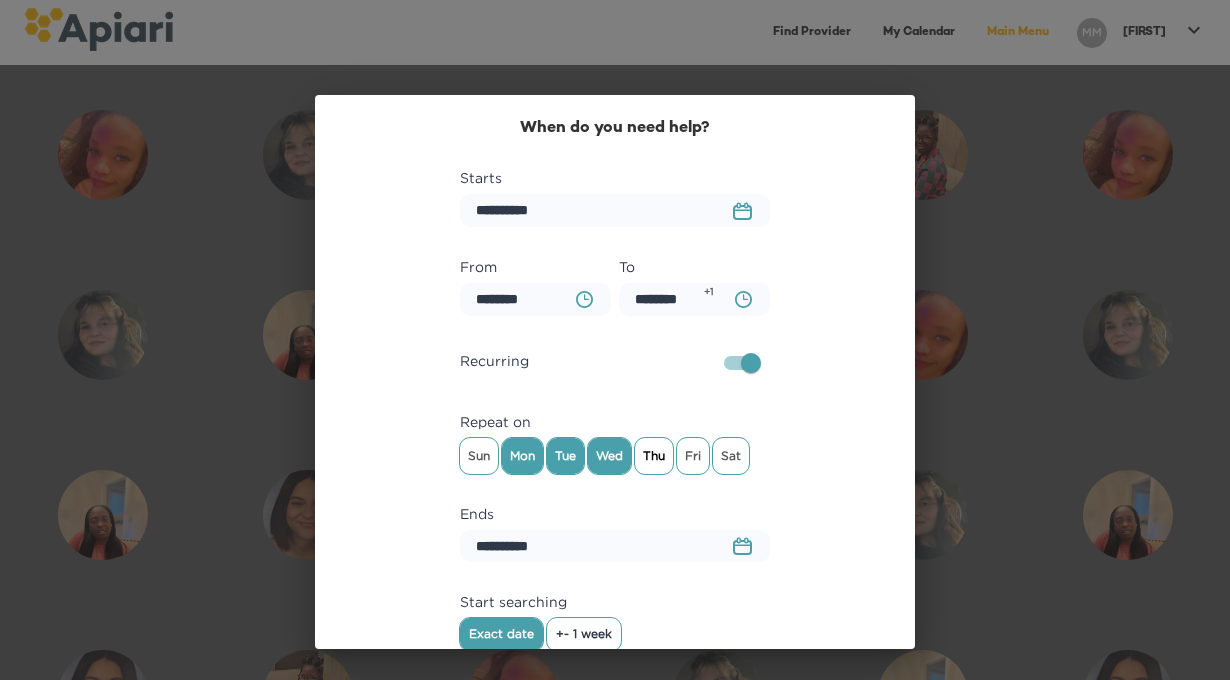 click on "Thu" at bounding box center [479, 456] 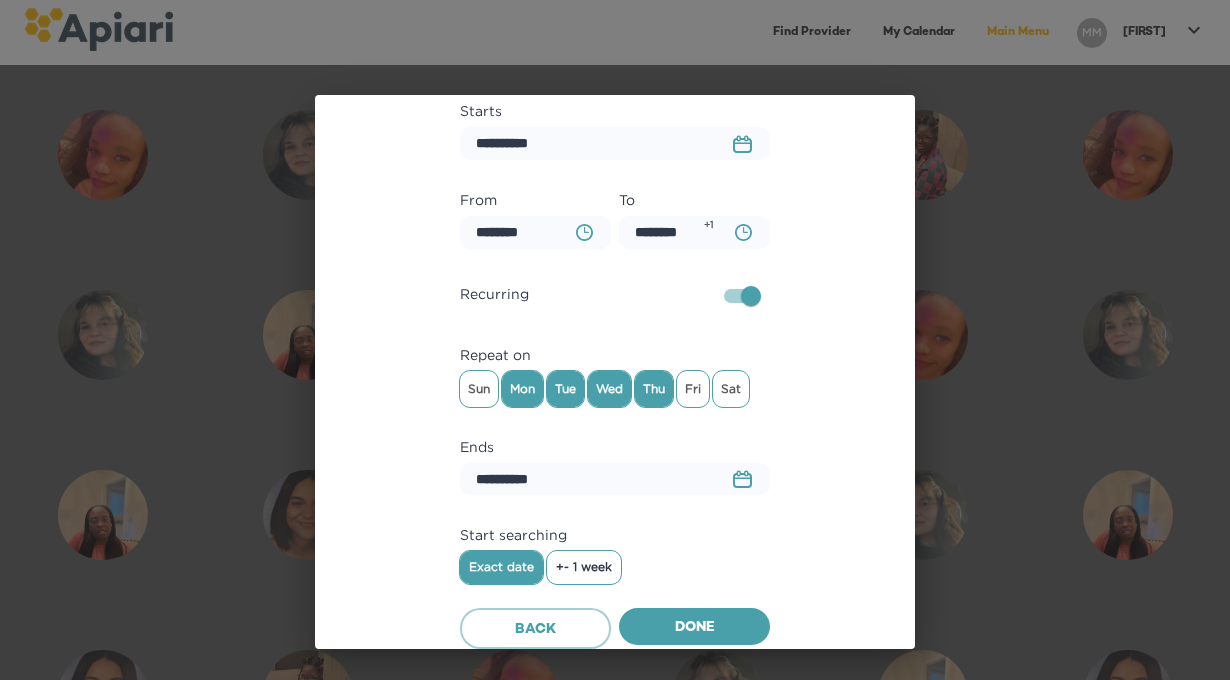 scroll, scrollTop: 79, scrollLeft: 0, axis: vertical 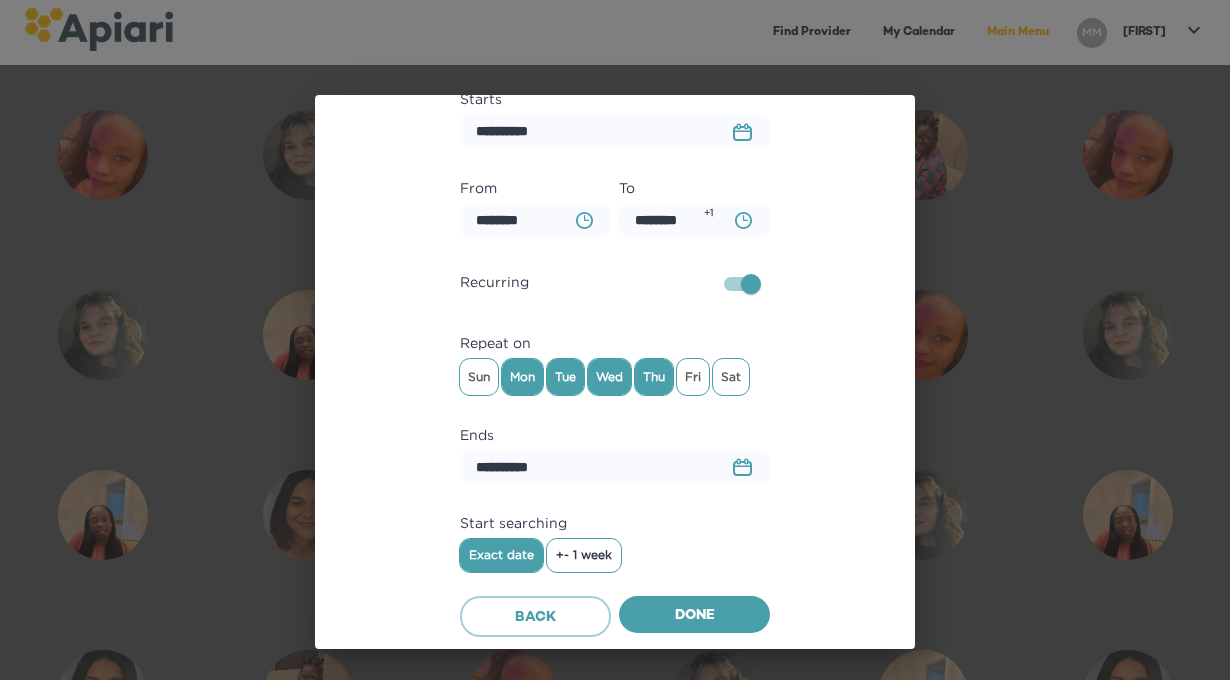 click on "23979DC4-A7E4-489C-88E7-37869341D308 Created with sketchtool." at bounding box center (742, 467) 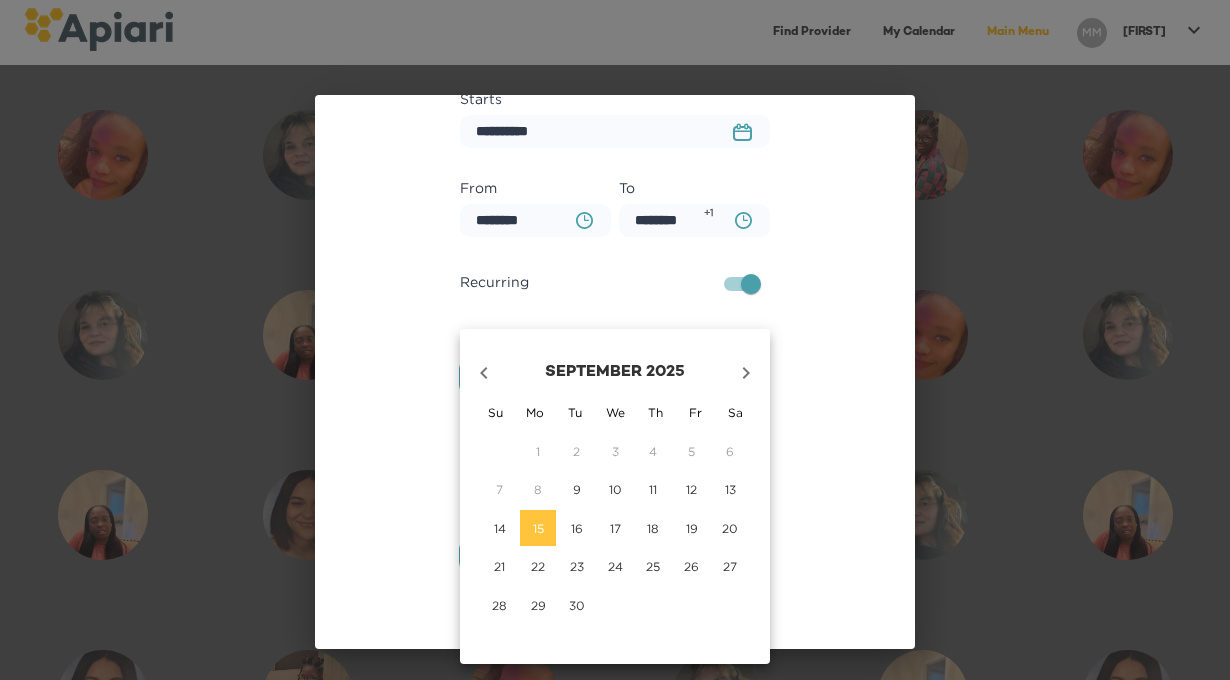 click at bounding box center (484, 373) 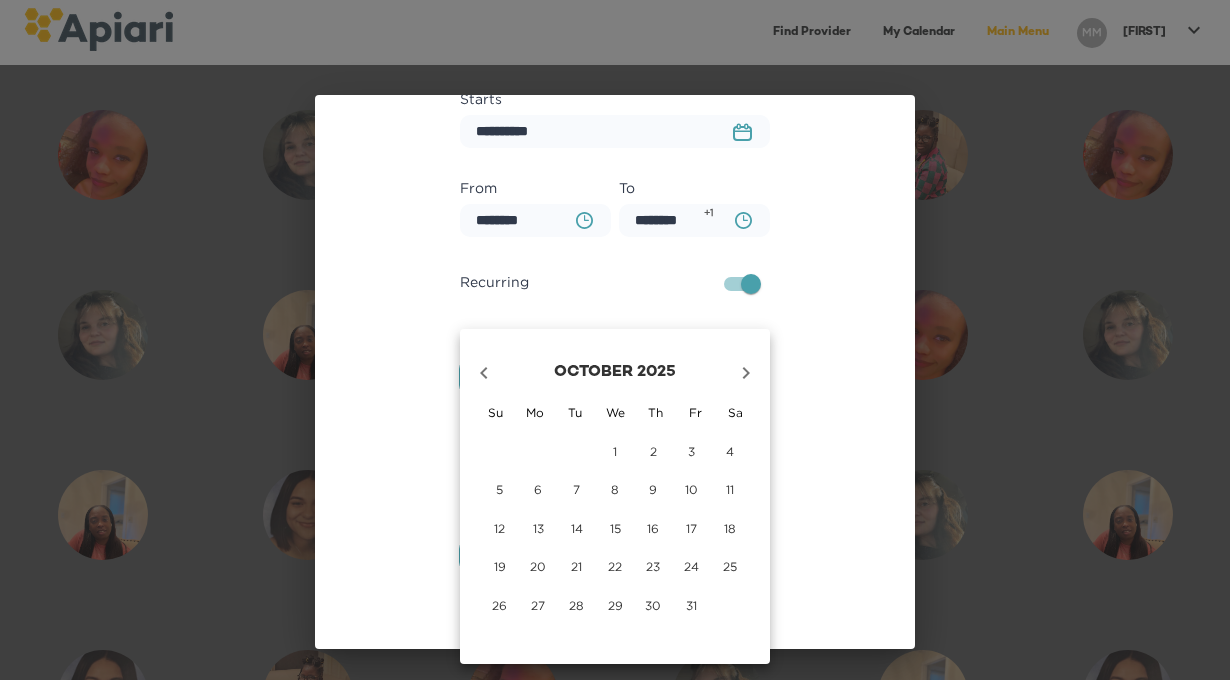 click on "31" at bounding box center (499, 451) 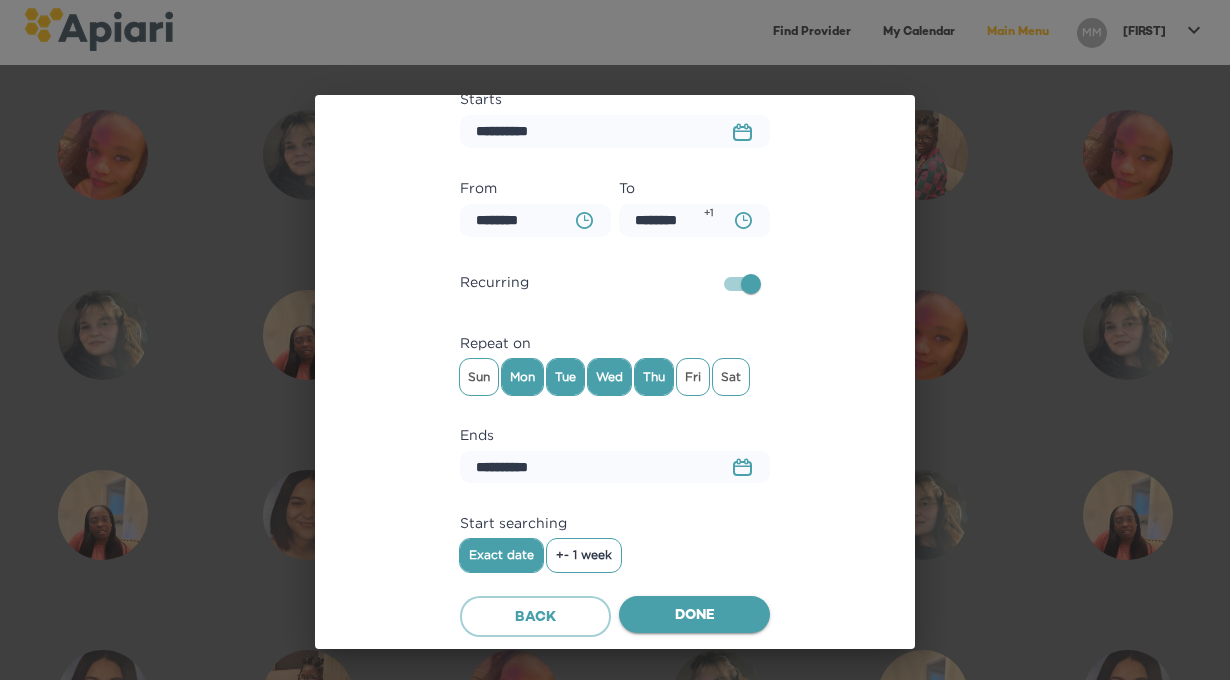 click on "Done" at bounding box center [694, 616] 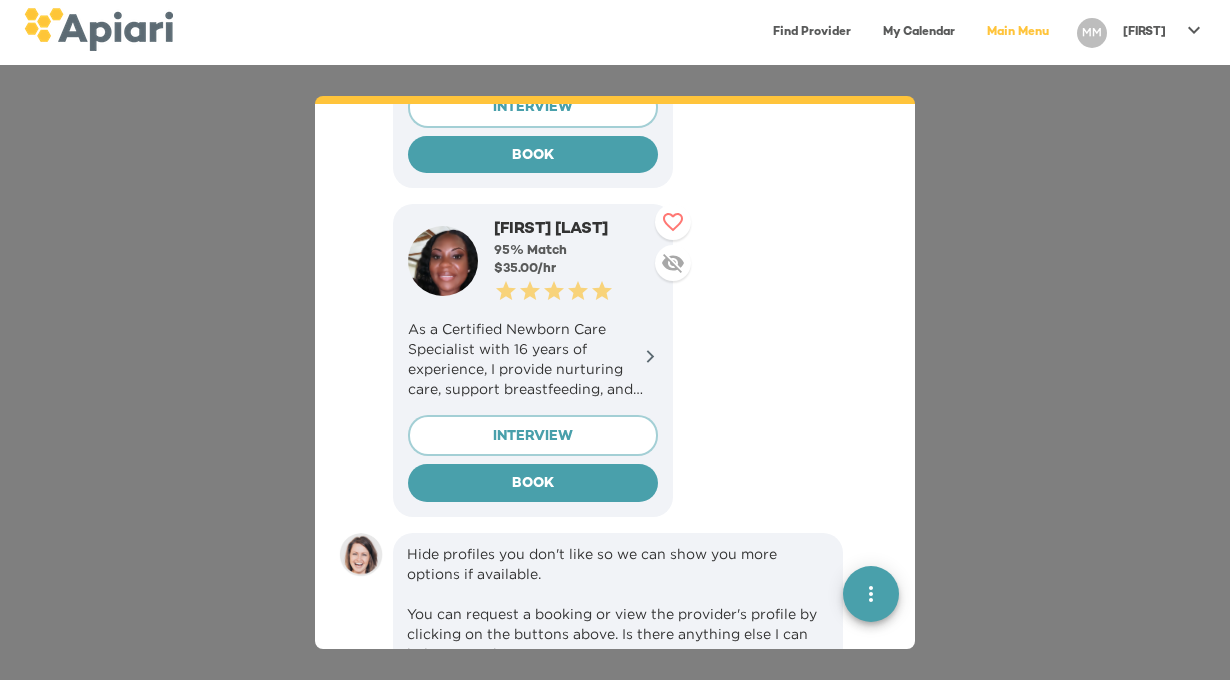 scroll, scrollTop: 1045, scrollLeft: 0, axis: vertical 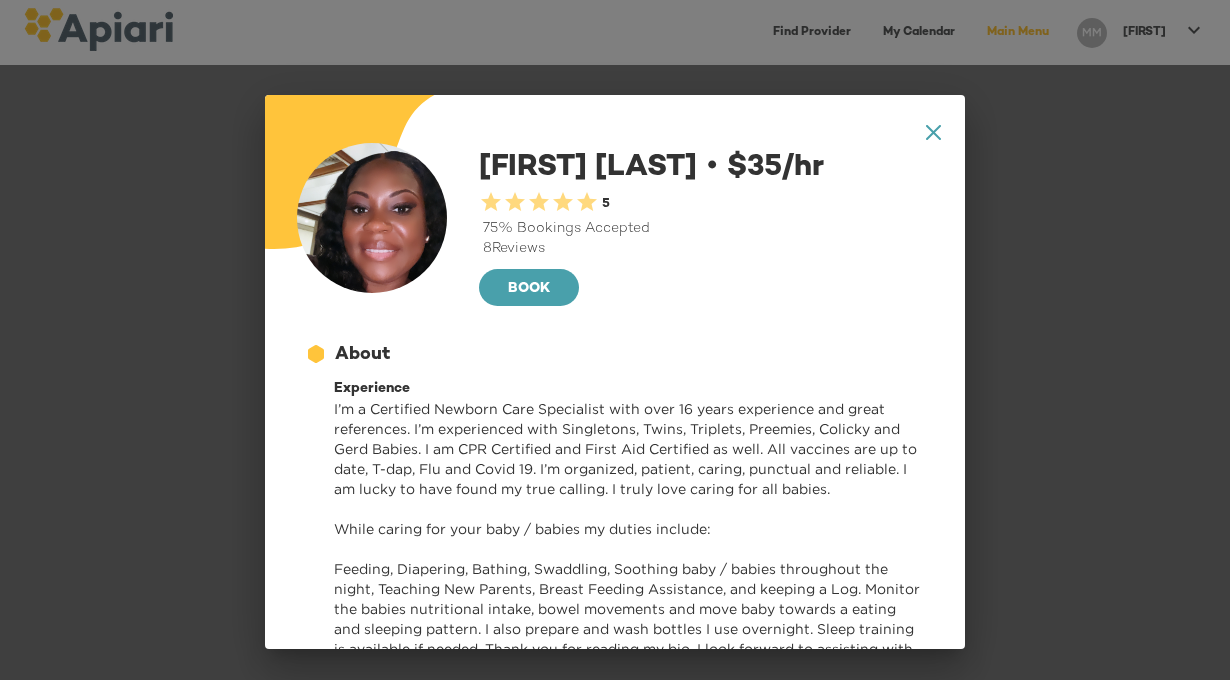 click on "INTERVIEW" at bounding box center (409, 1364) 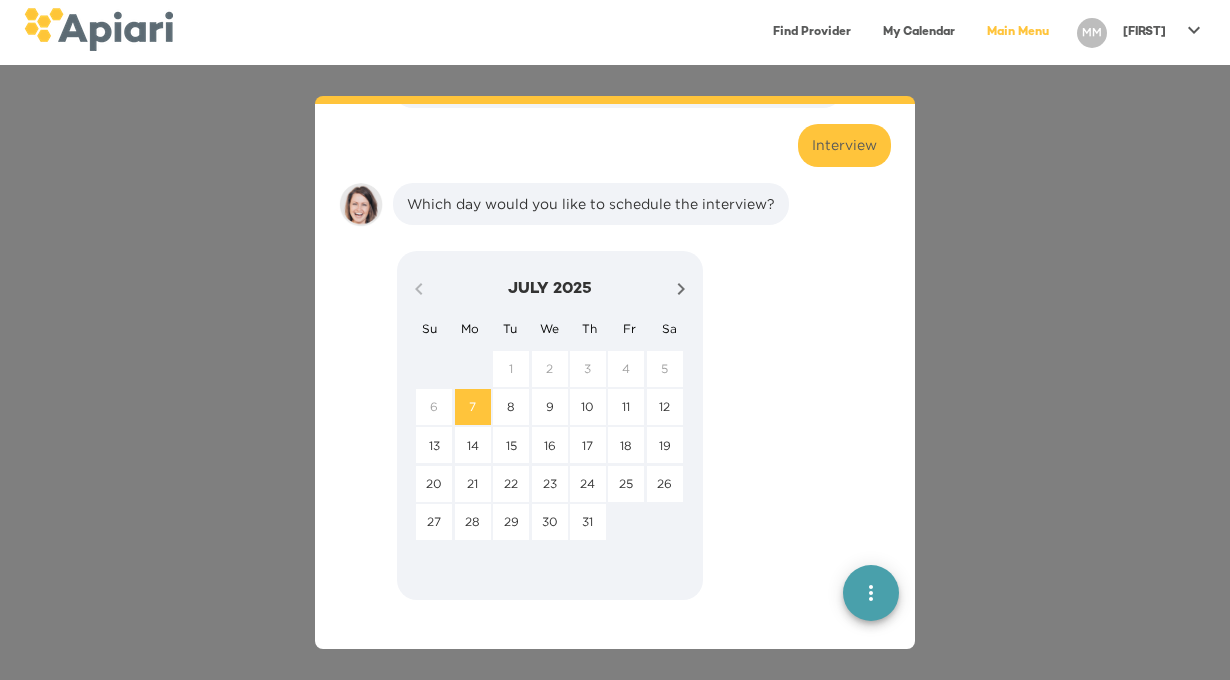 scroll, scrollTop: 1659, scrollLeft: 0, axis: vertical 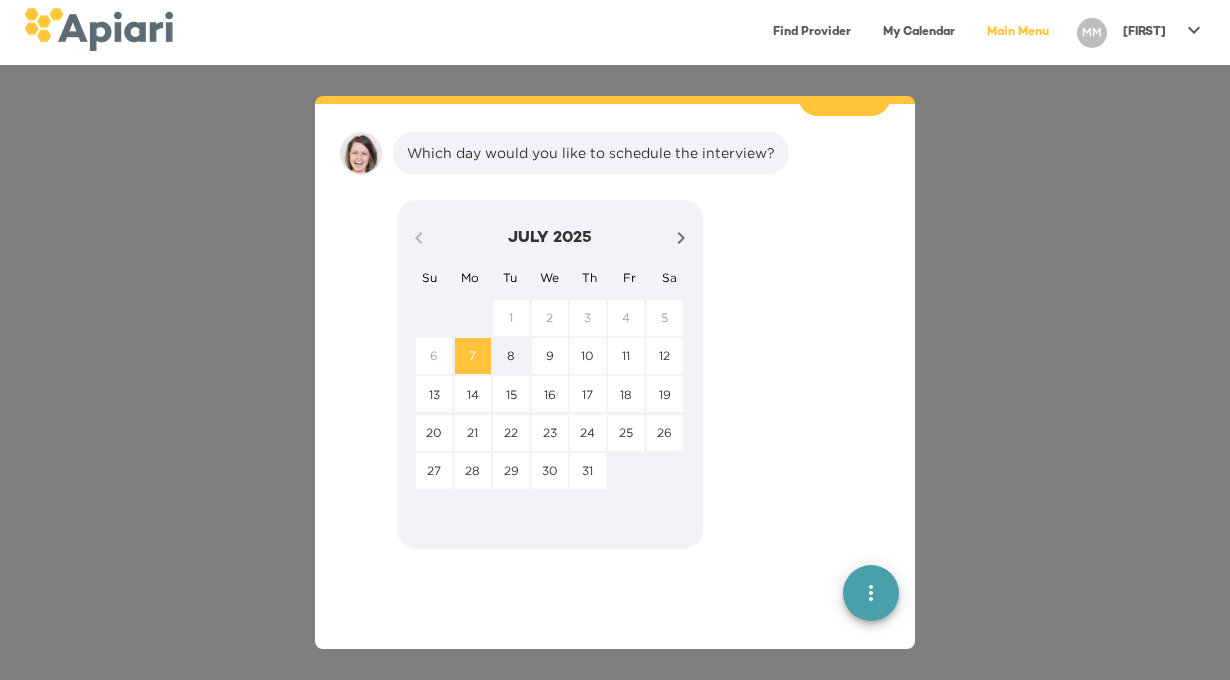click on "8" at bounding box center [434, 317] 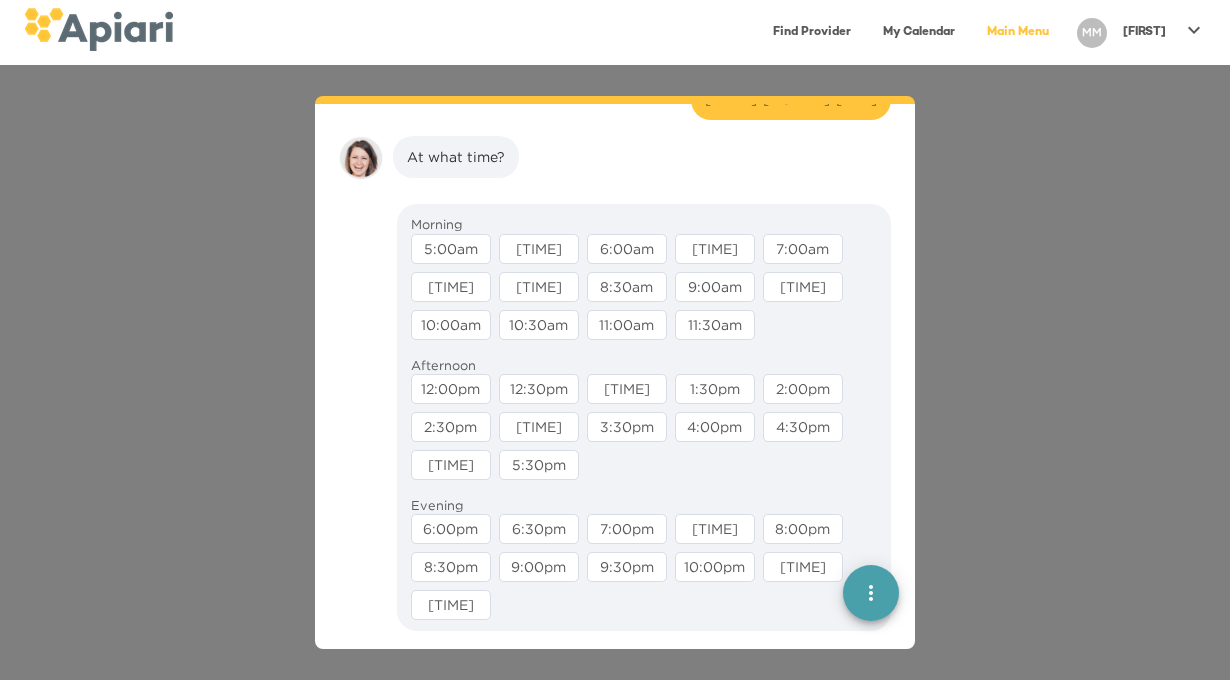 scroll, scrollTop: 1785, scrollLeft: 0, axis: vertical 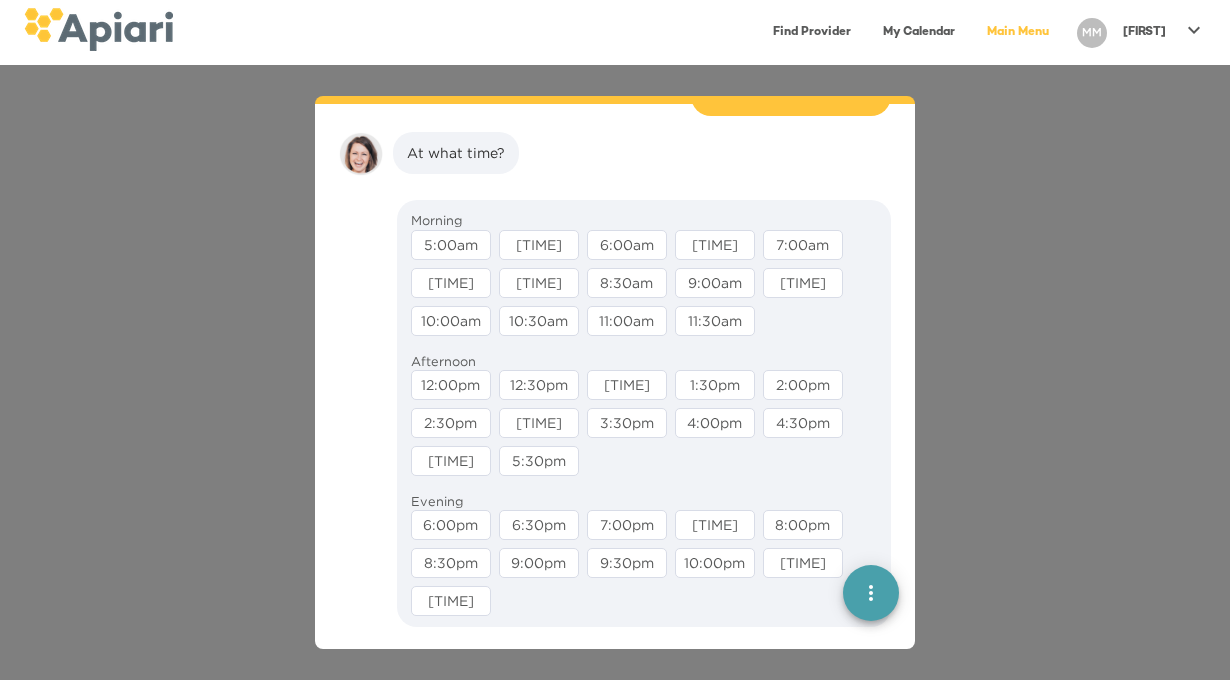 click on "[TIME]" at bounding box center (803, 283) 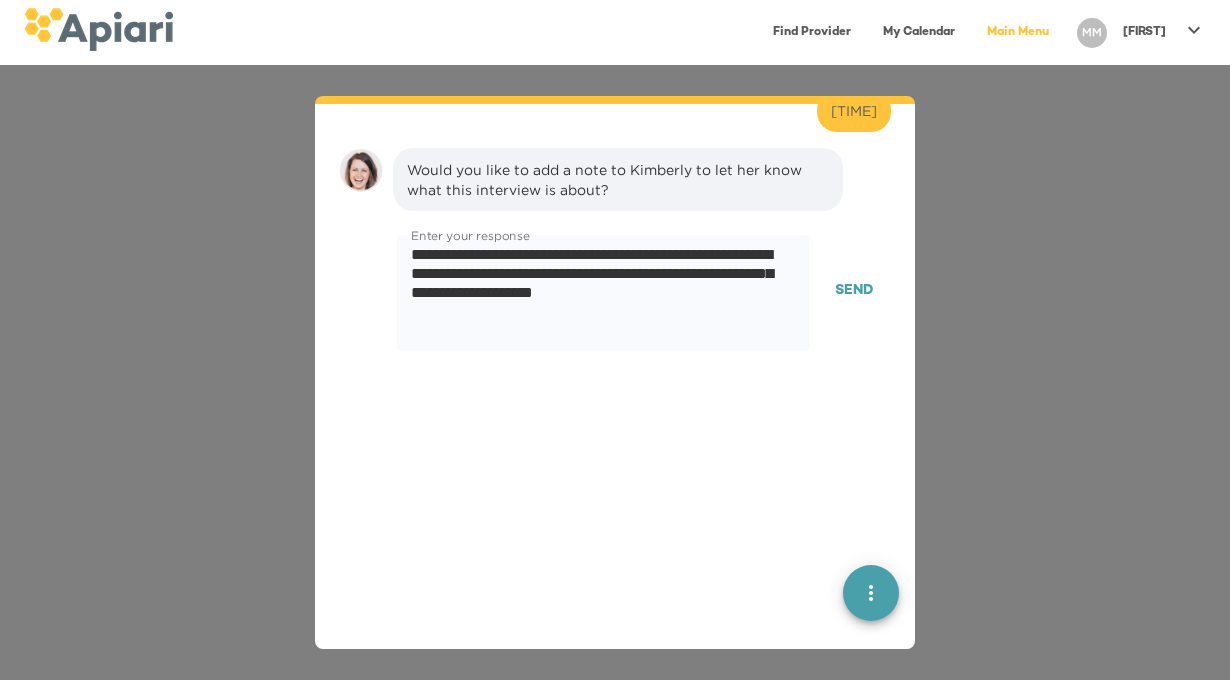 scroll, scrollTop: 1911, scrollLeft: 0, axis: vertical 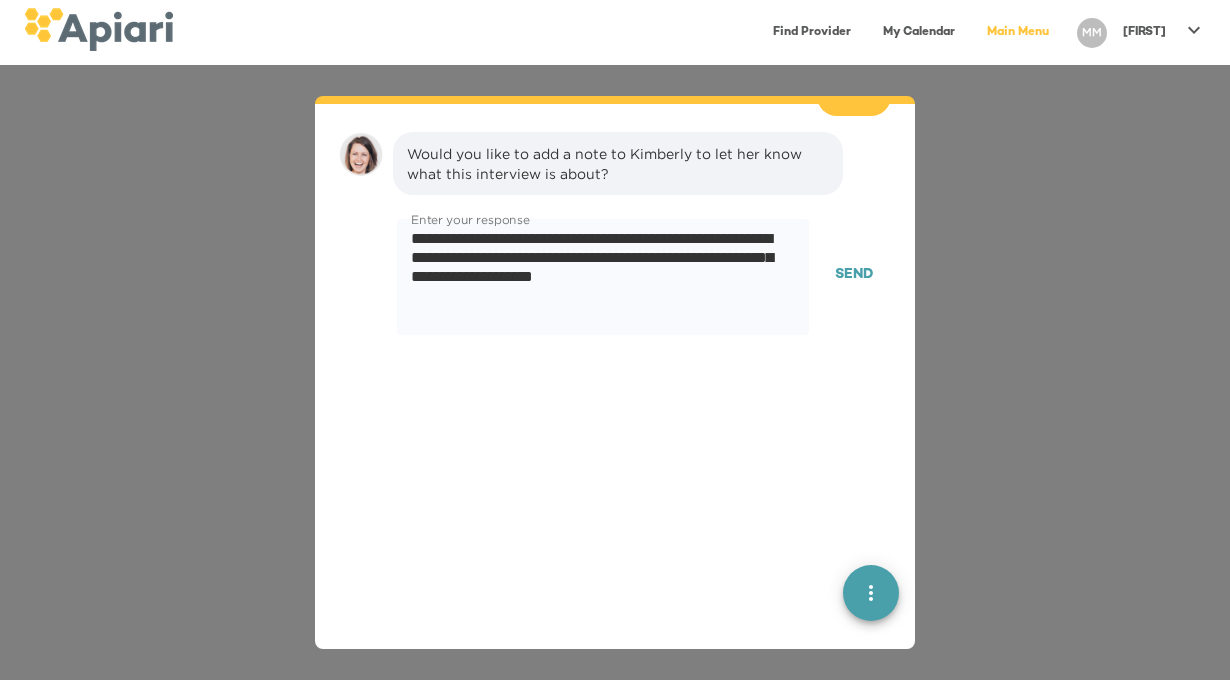 click on "Send" at bounding box center [854, 275] 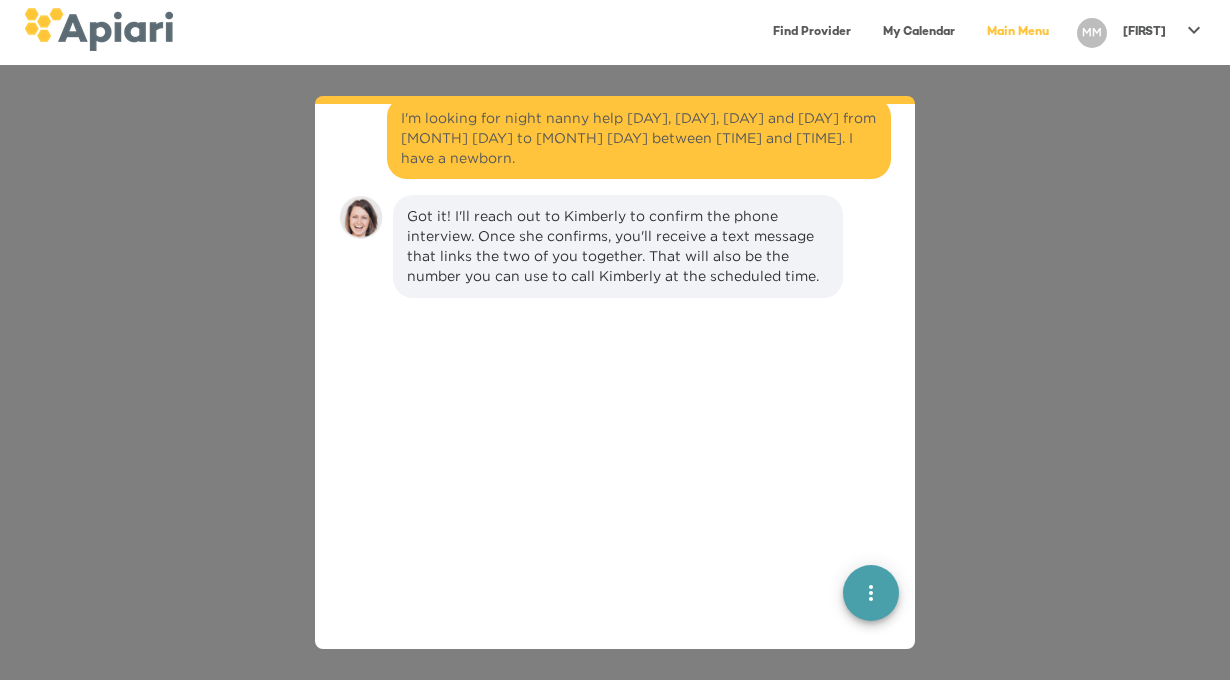 scroll, scrollTop: 2093, scrollLeft: 0, axis: vertical 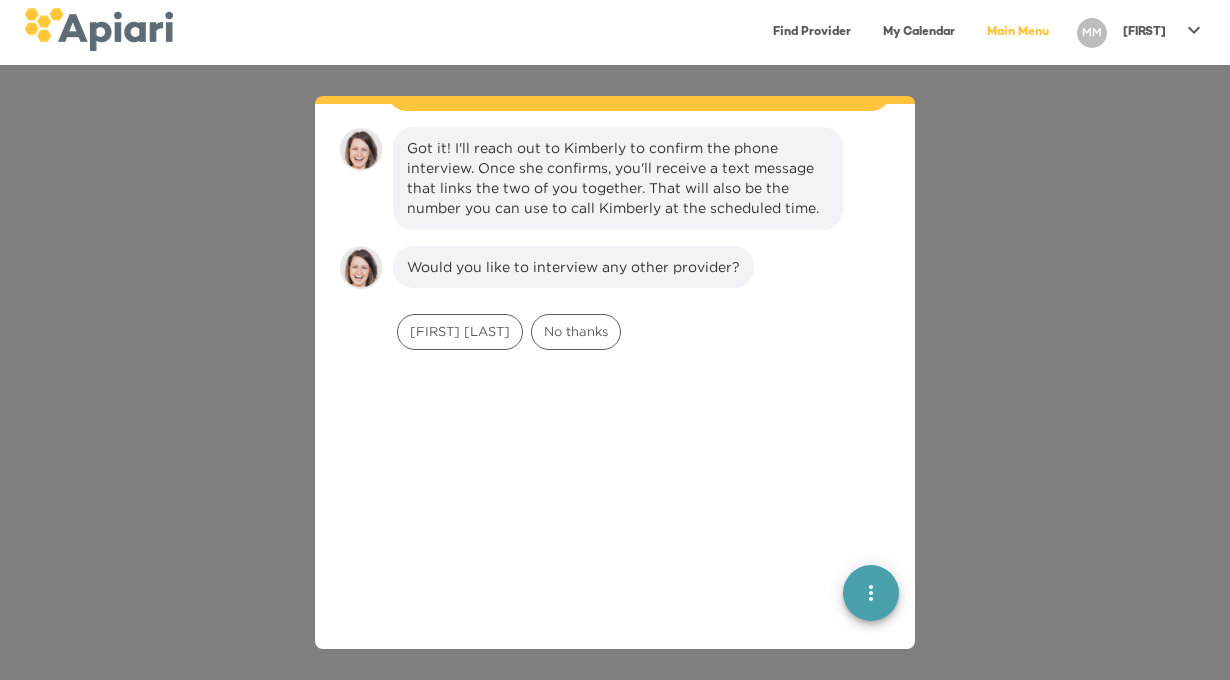 click on "Would you like to interview any other provider?" at bounding box center [573, 267] 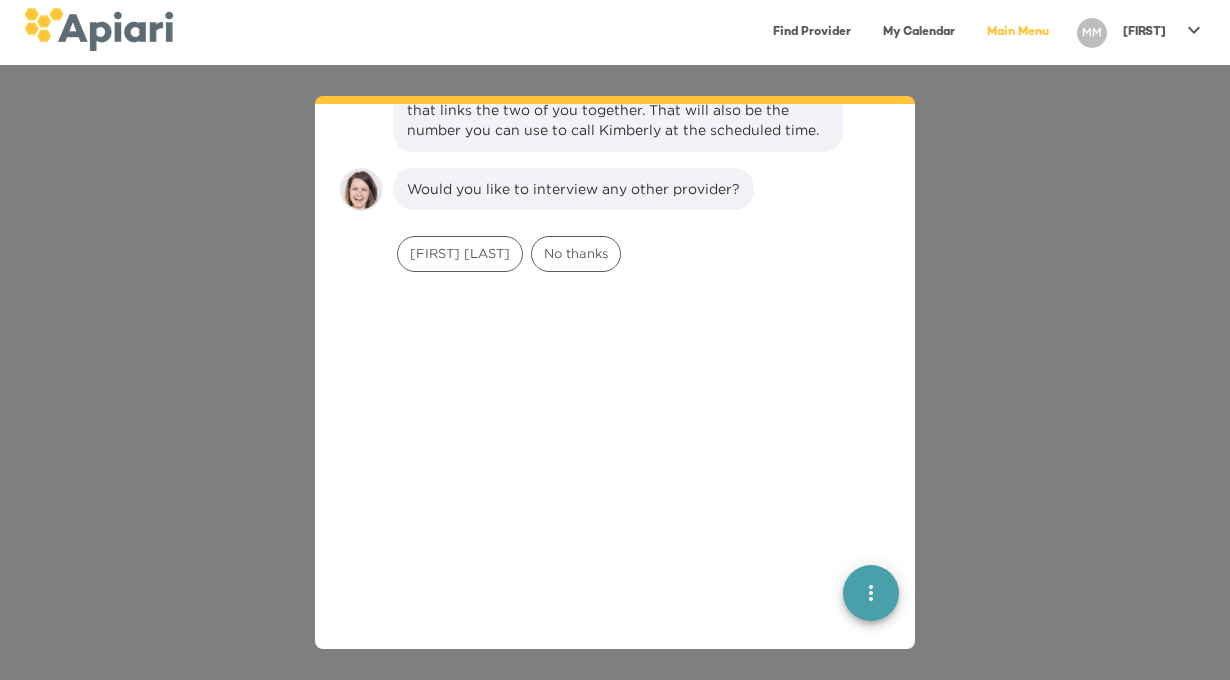 scroll, scrollTop: 2135, scrollLeft: 0, axis: vertical 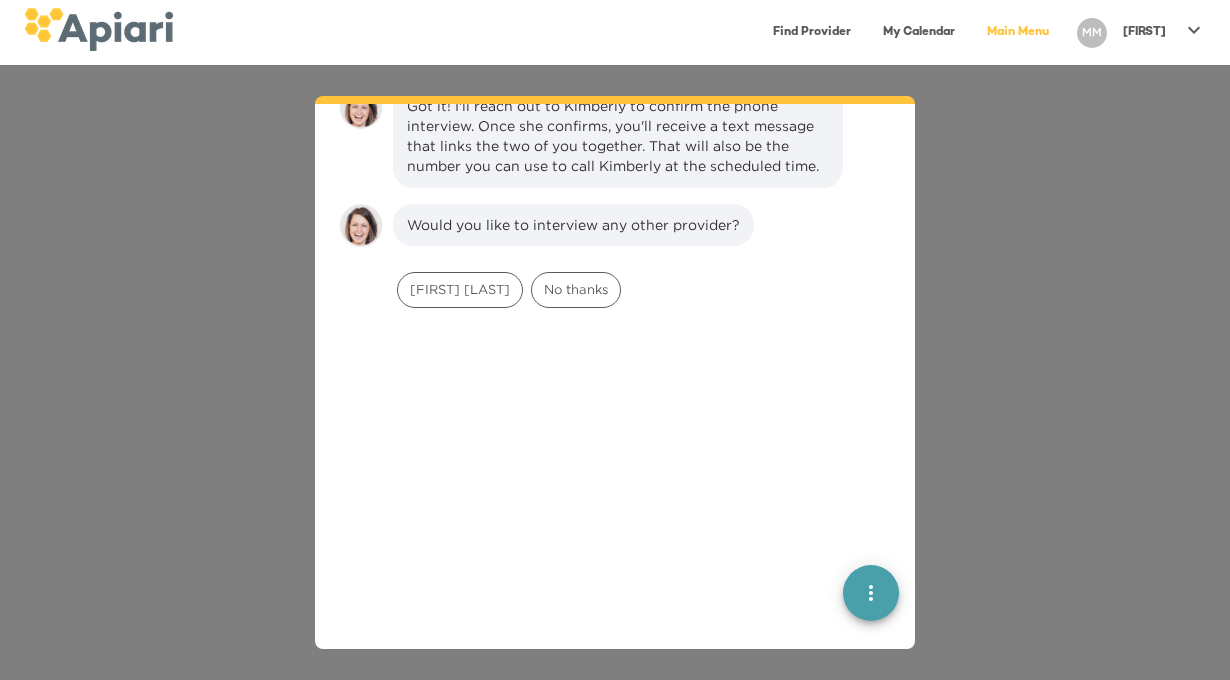 click at bounding box center (871, 593) 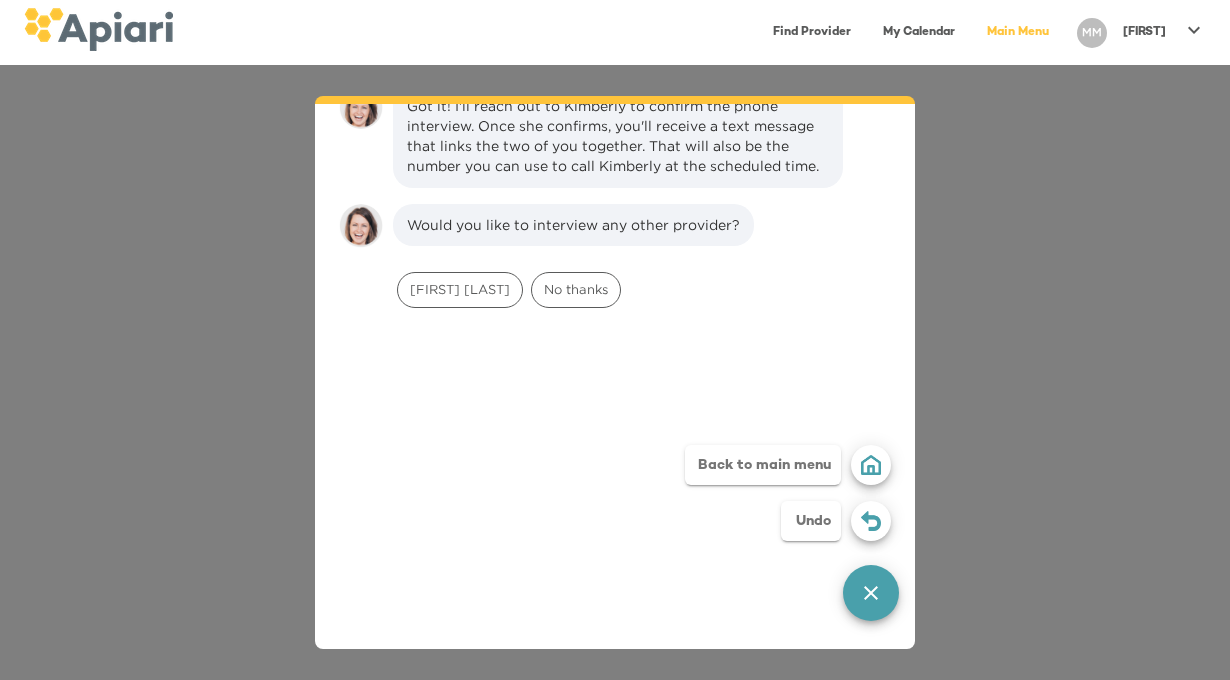 click at bounding box center [615, 564] 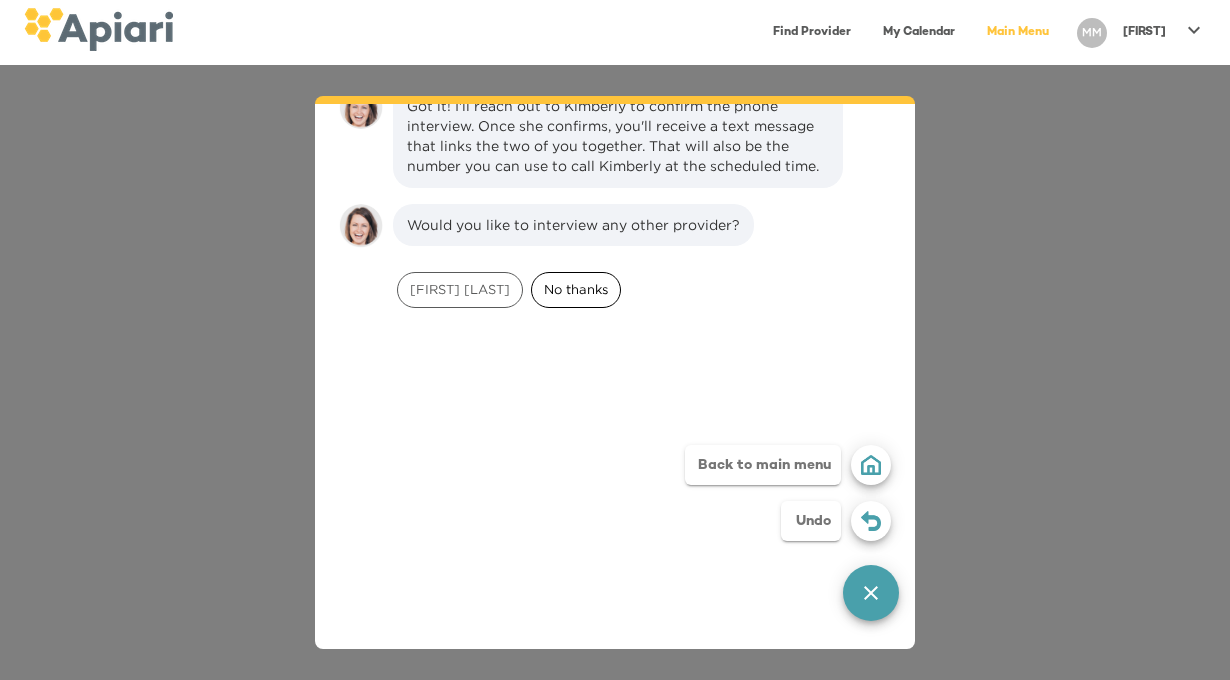 click on "No thanks" at bounding box center [460, 289] 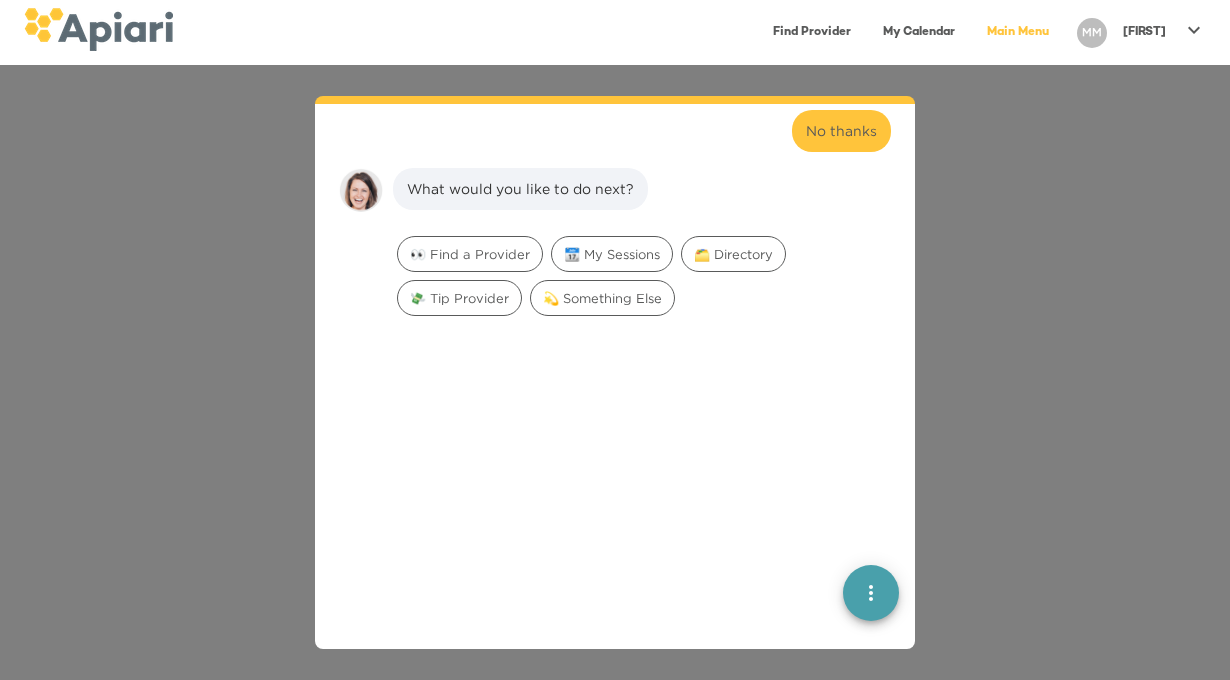 scroll, scrollTop: 2333, scrollLeft: 0, axis: vertical 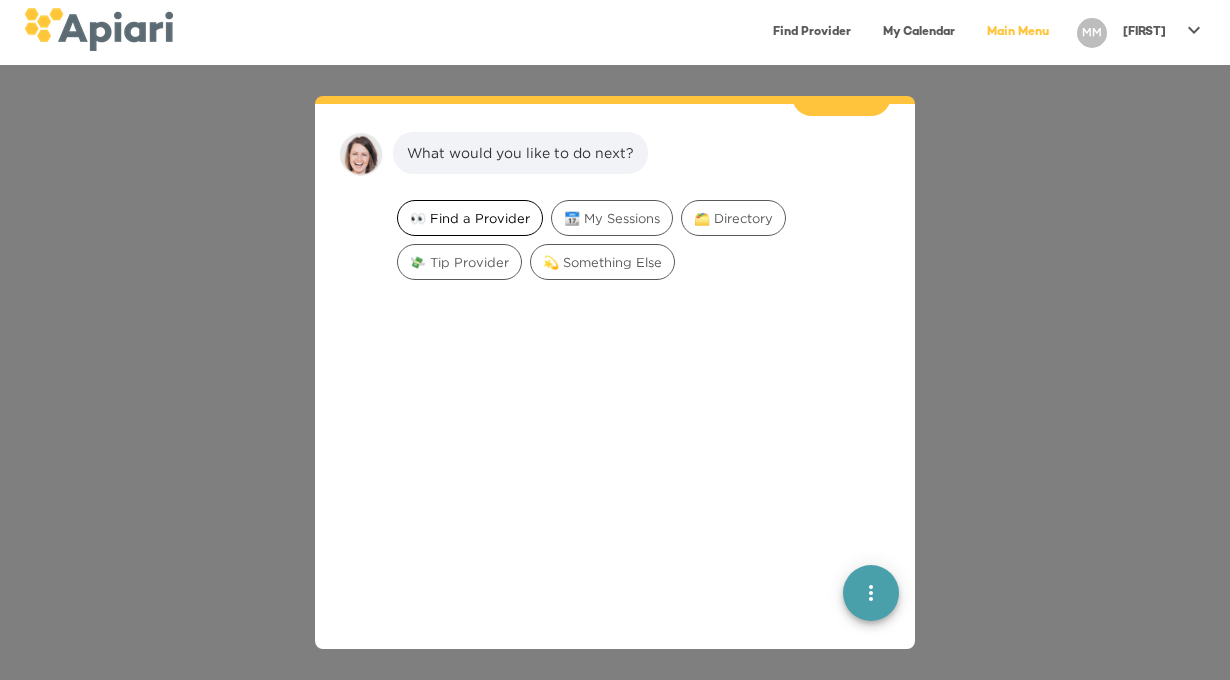 click on "👀 Find a Provider" at bounding box center [470, 218] 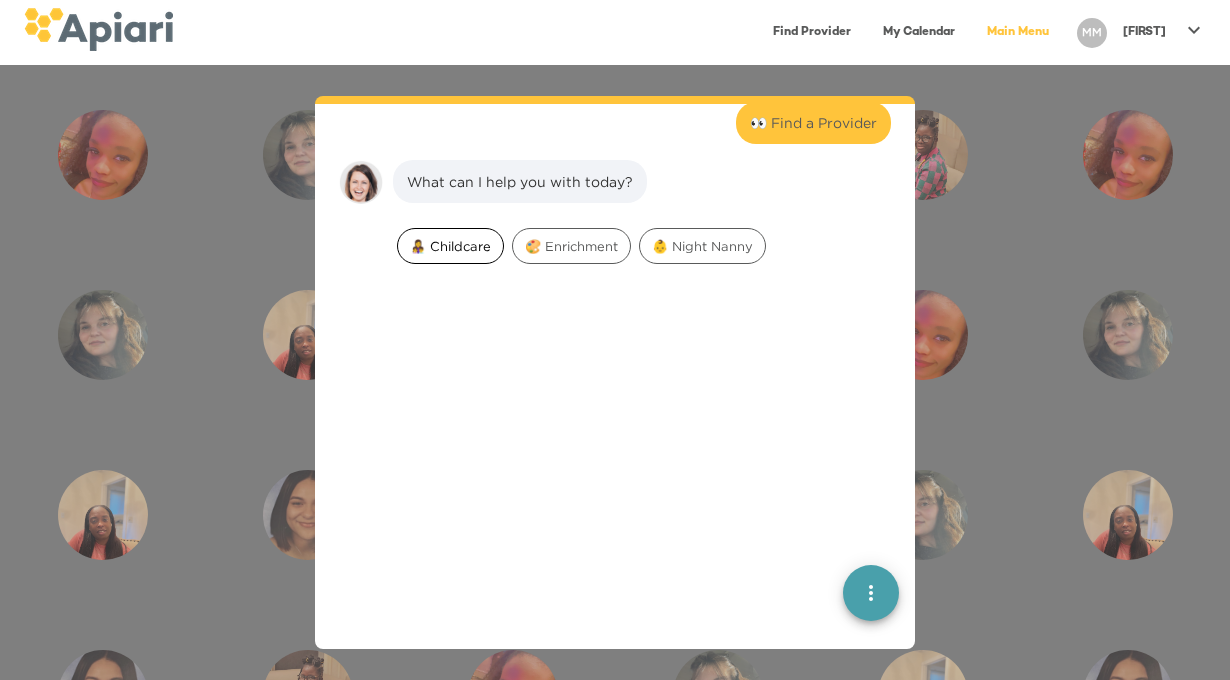 scroll, scrollTop: 2429, scrollLeft: 0, axis: vertical 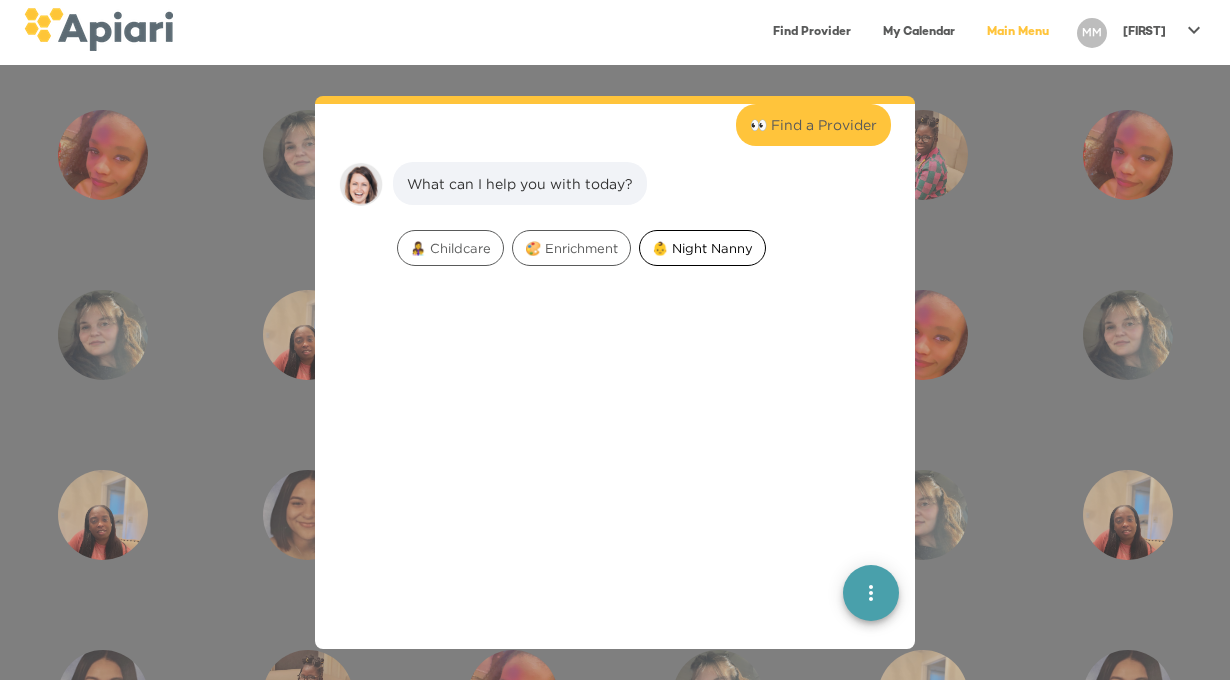 click on "👶 Night Nanny" at bounding box center (450, 248) 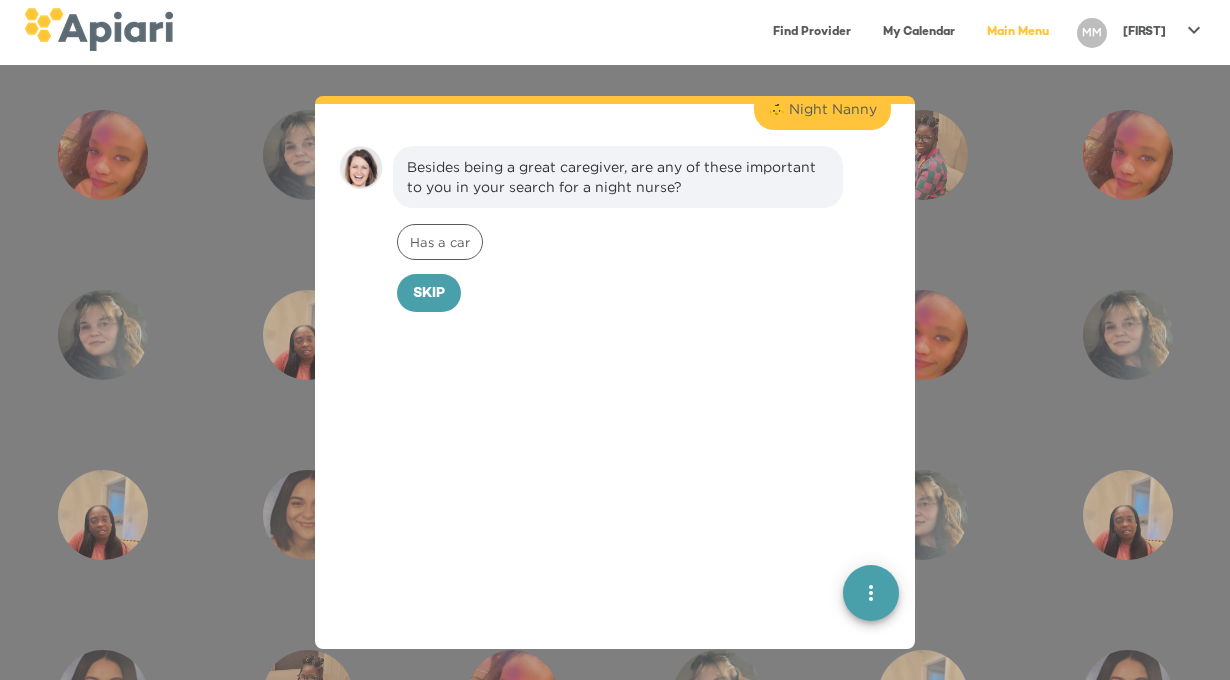 scroll, scrollTop: 2586, scrollLeft: 0, axis: vertical 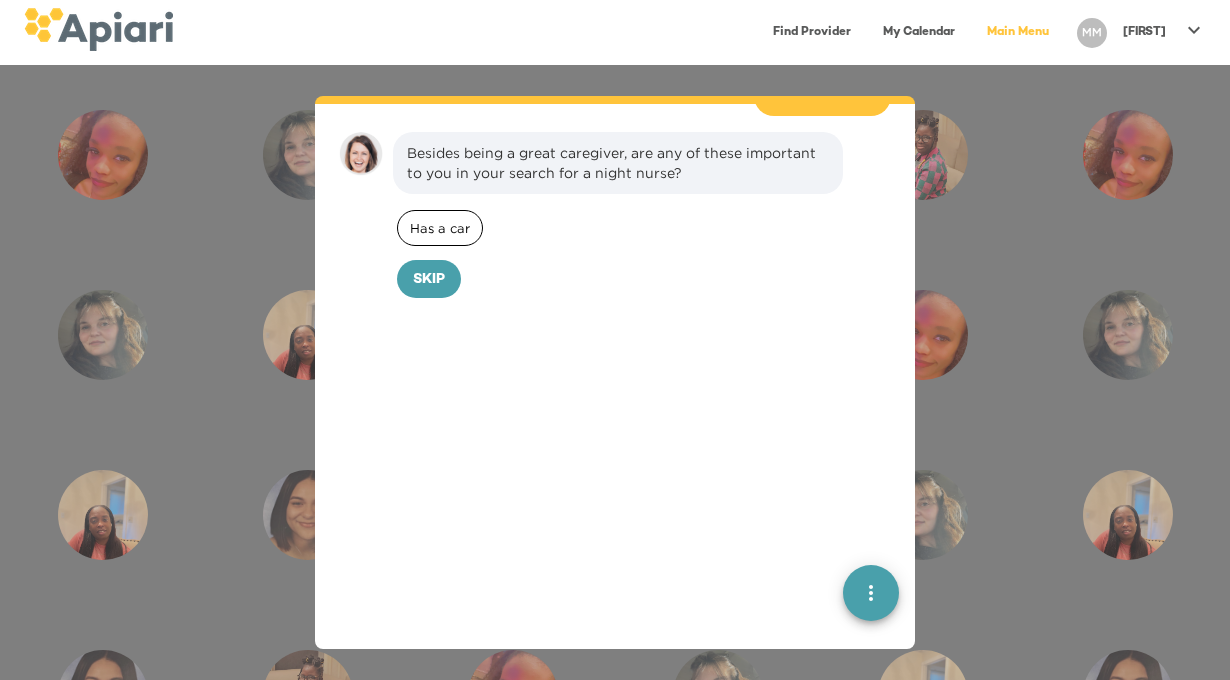 click on "Has a car" at bounding box center [440, 228] 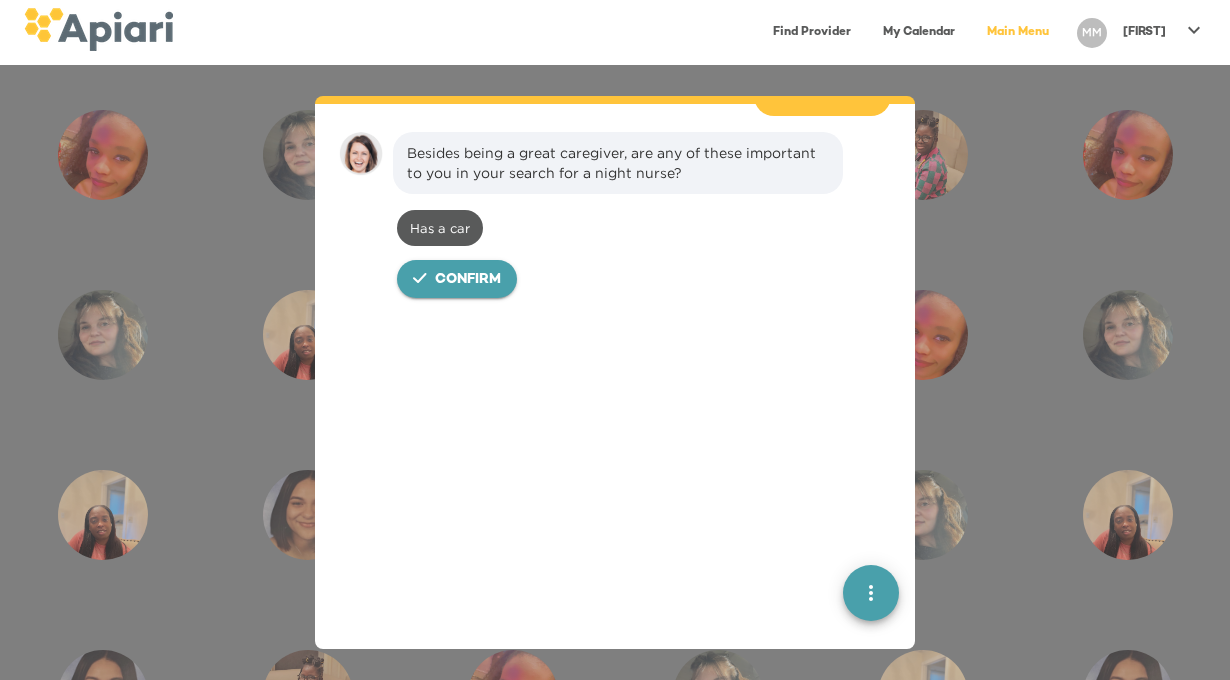 click on "Confirm" at bounding box center [468, 280] 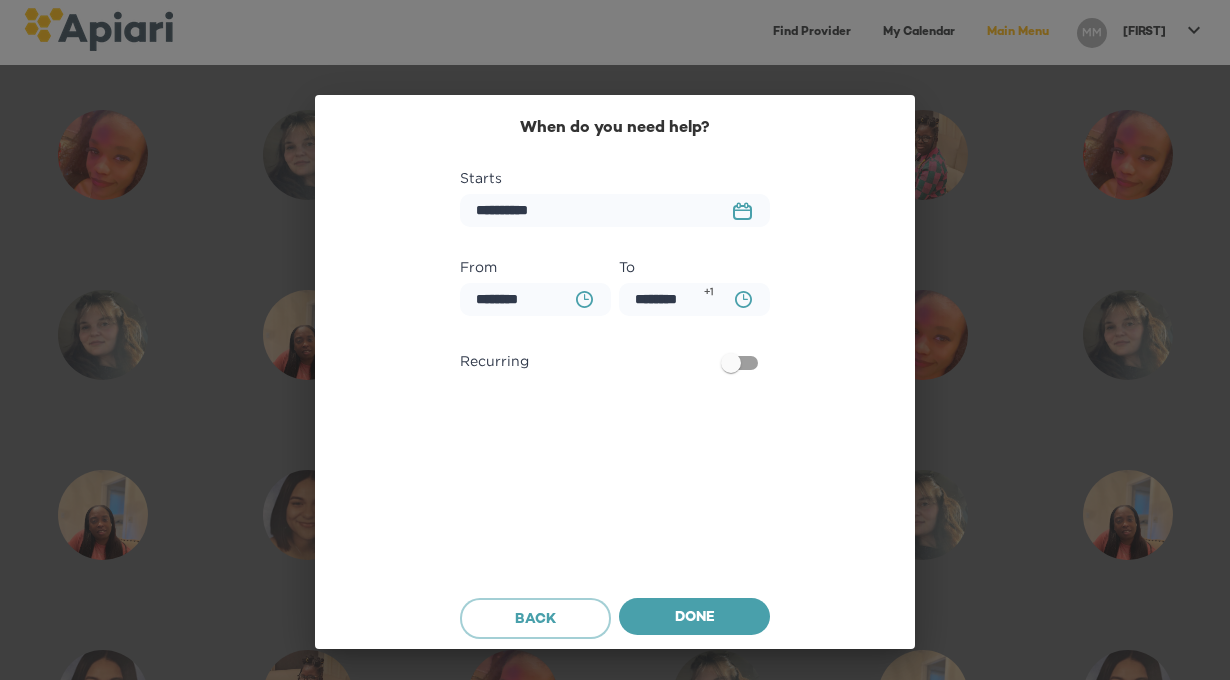 scroll, scrollTop: 2723, scrollLeft: 0, axis: vertical 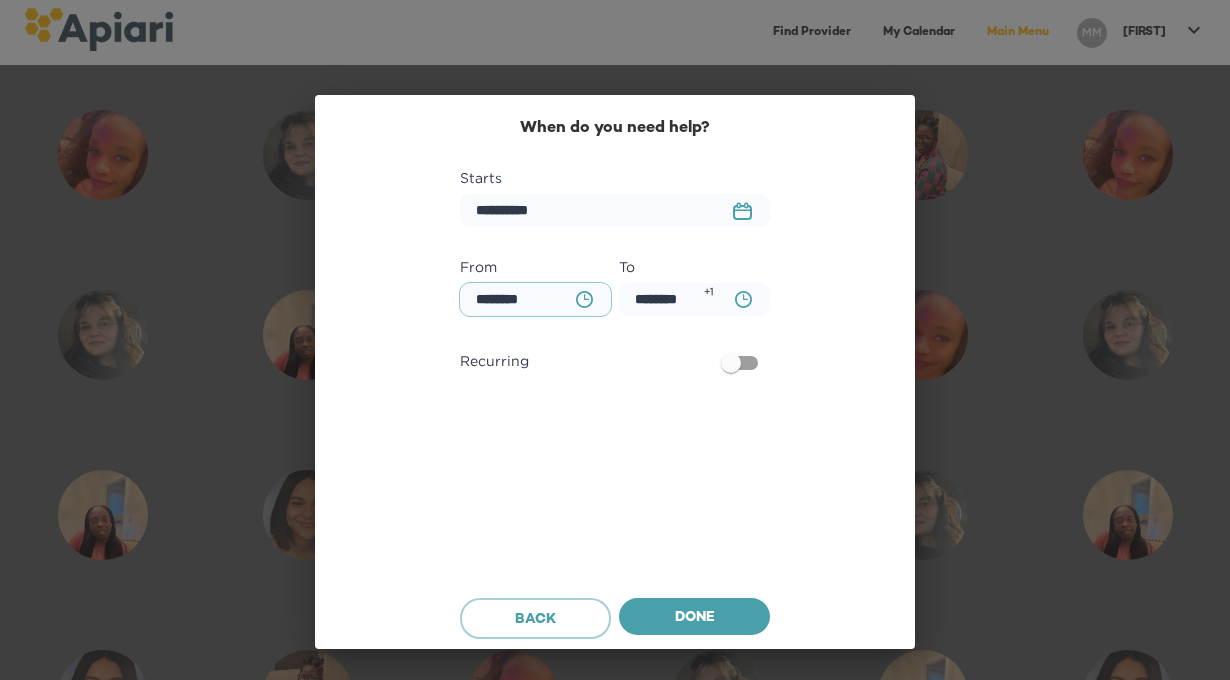 click on "********" at bounding box center [535, 299] 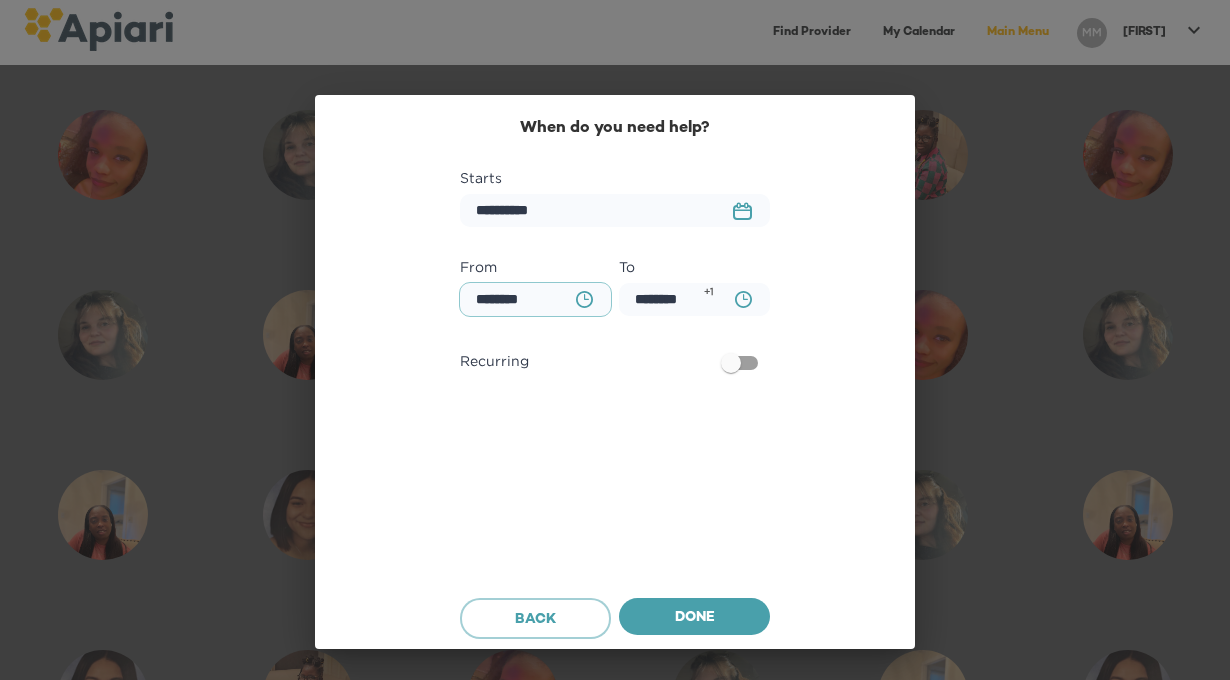 click on "********" at bounding box center (535, 299) 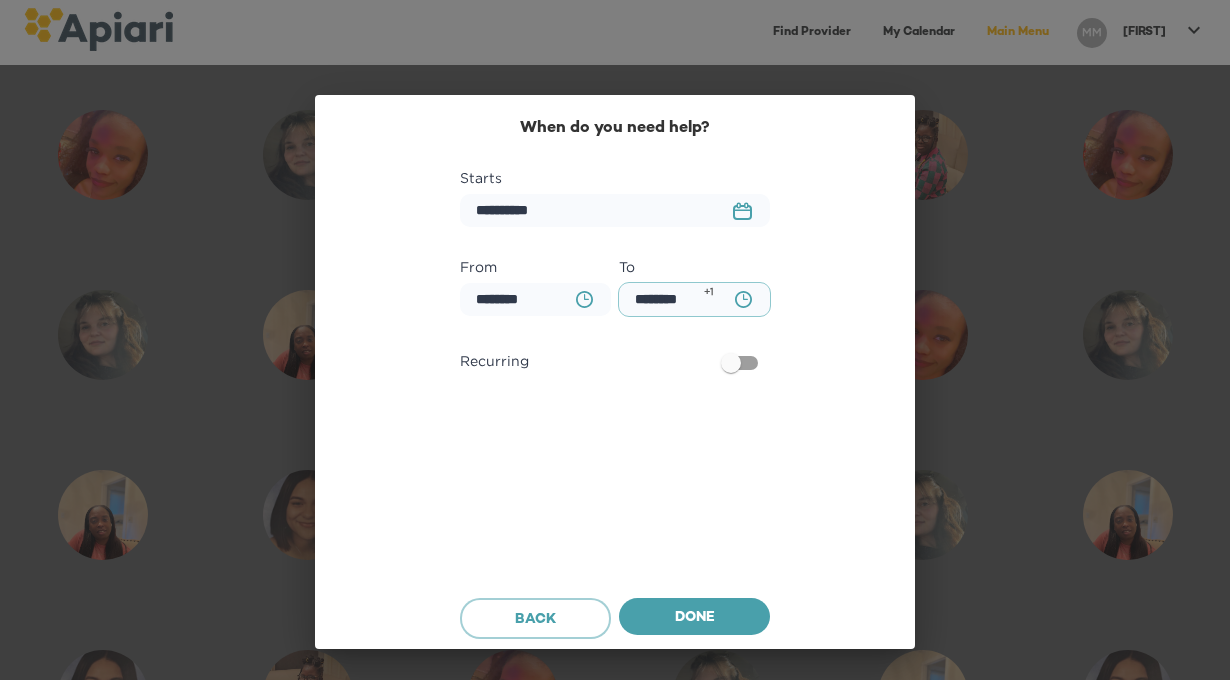 click on "********" at bounding box center [694, 299] 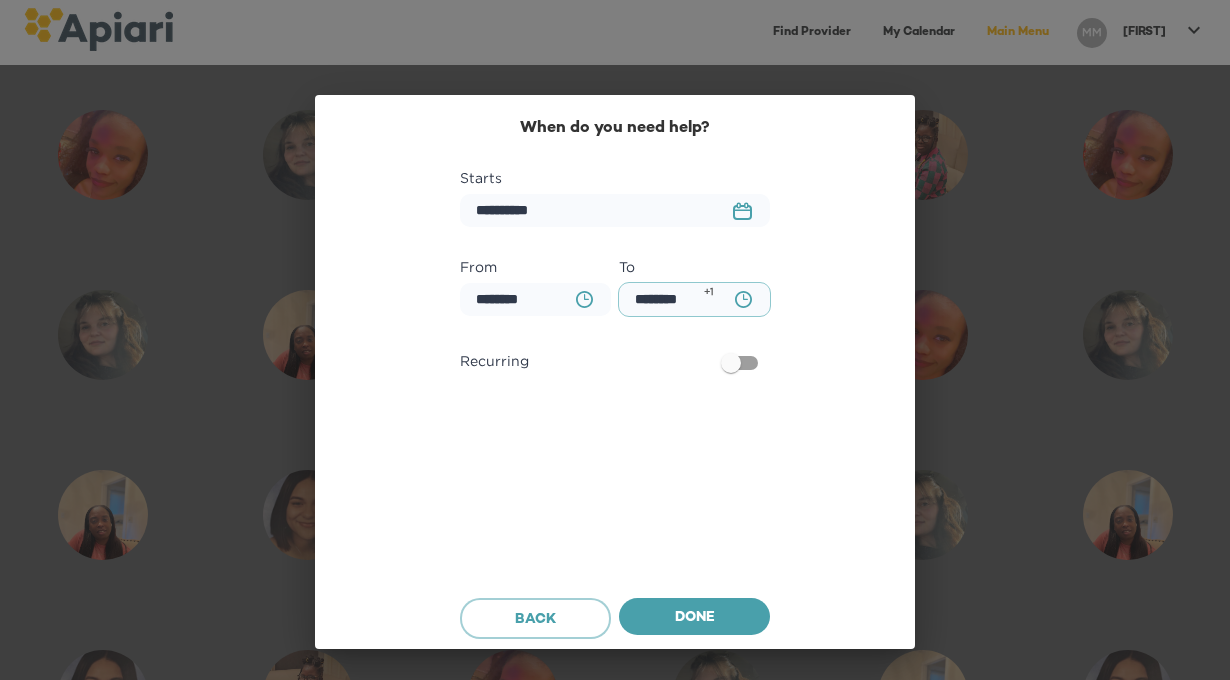 type on "********" 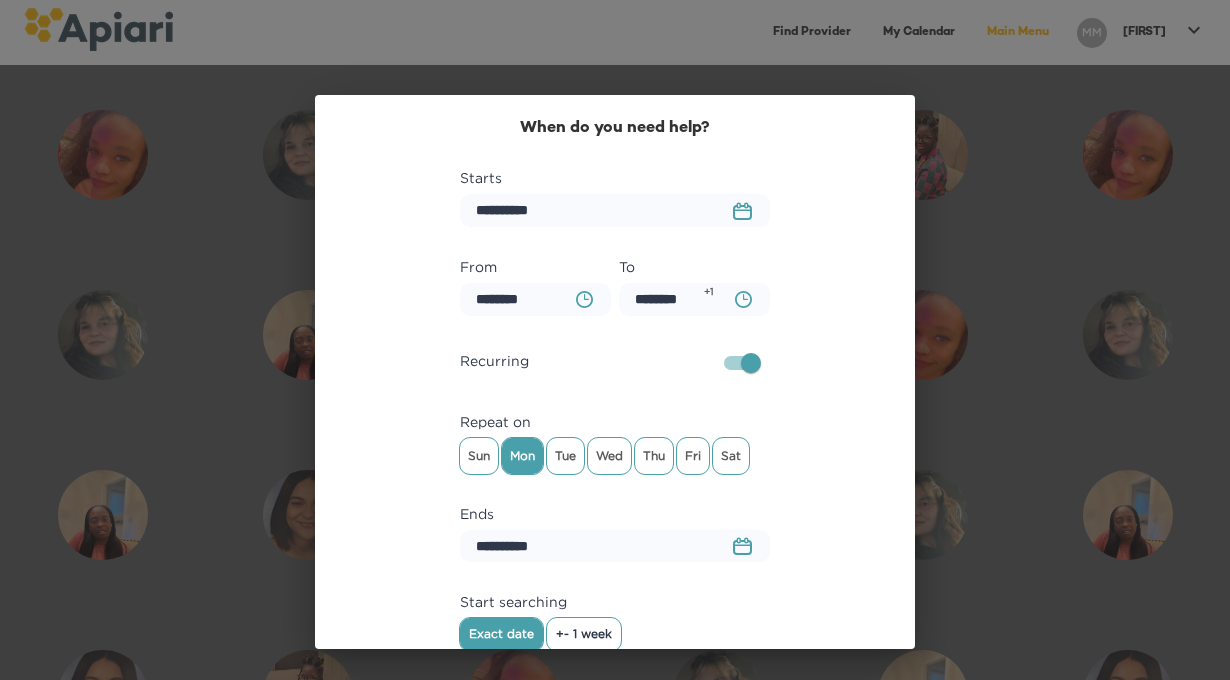 click at bounding box center [746, 205] 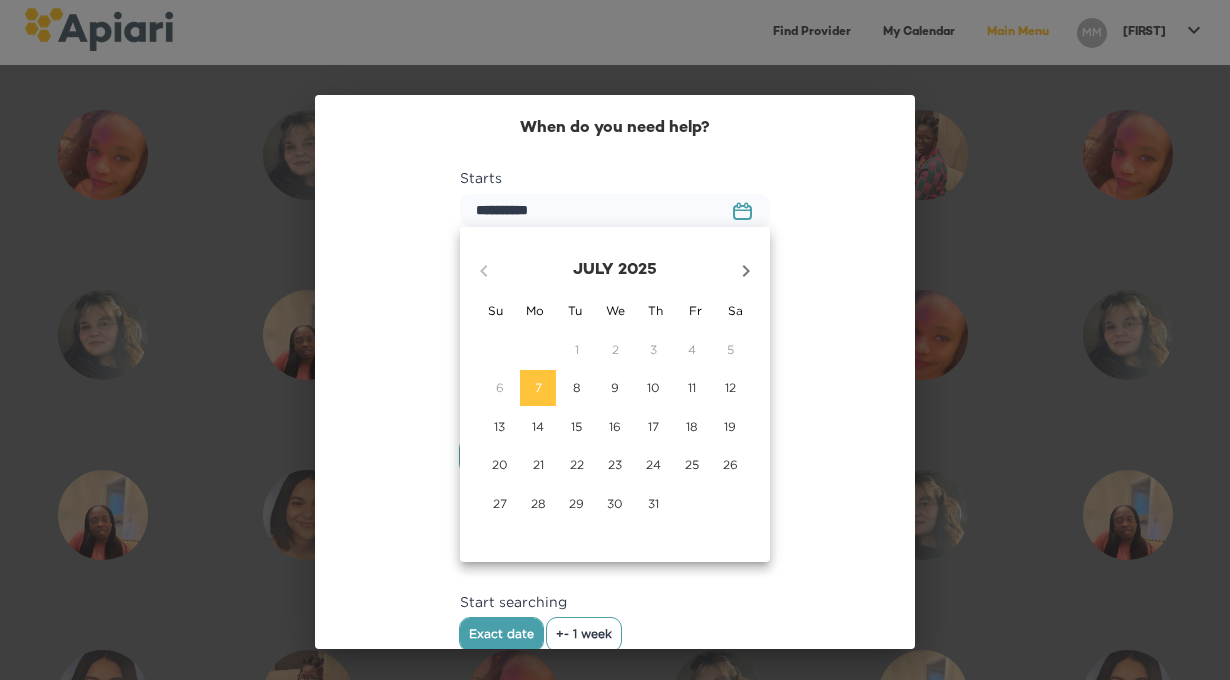 click at bounding box center [484, 271] 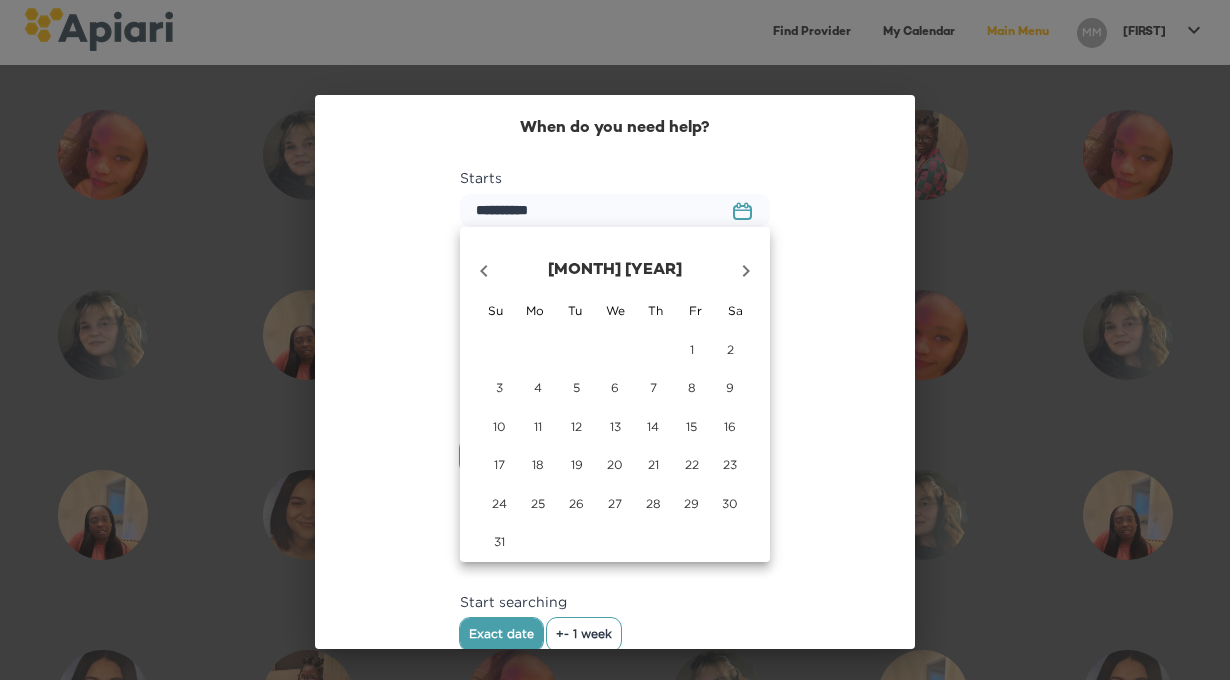 click at bounding box center [484, 271] 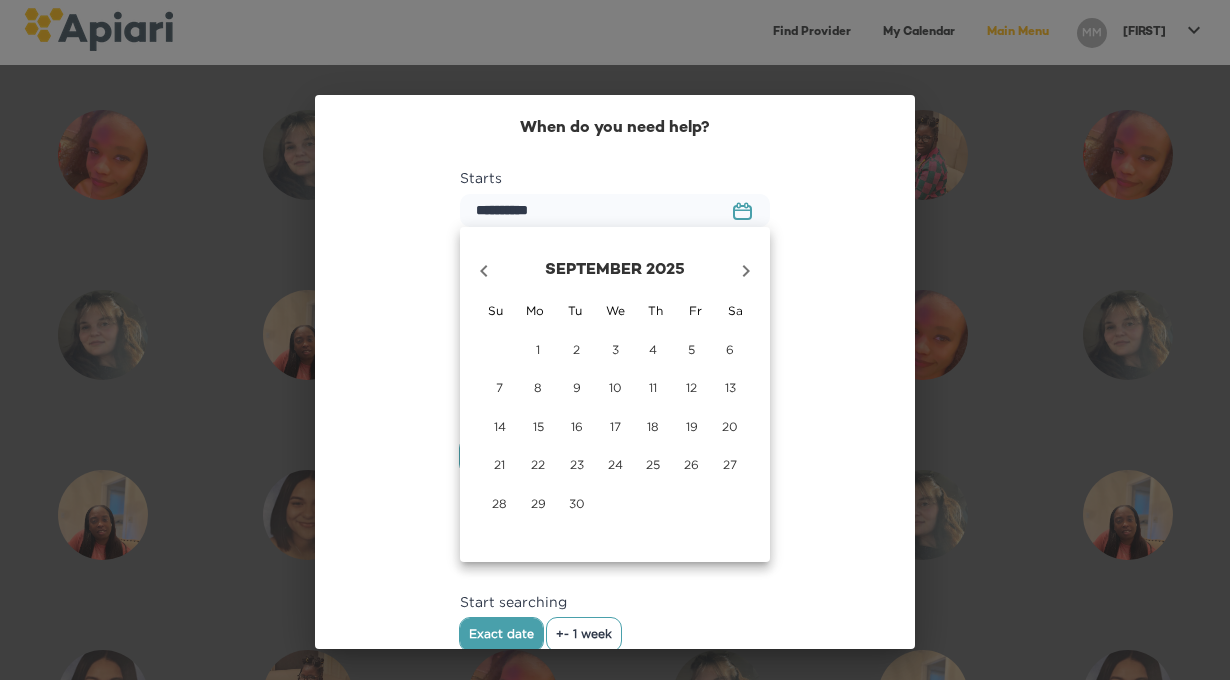 click on "8" at bounding box center (500, 349) 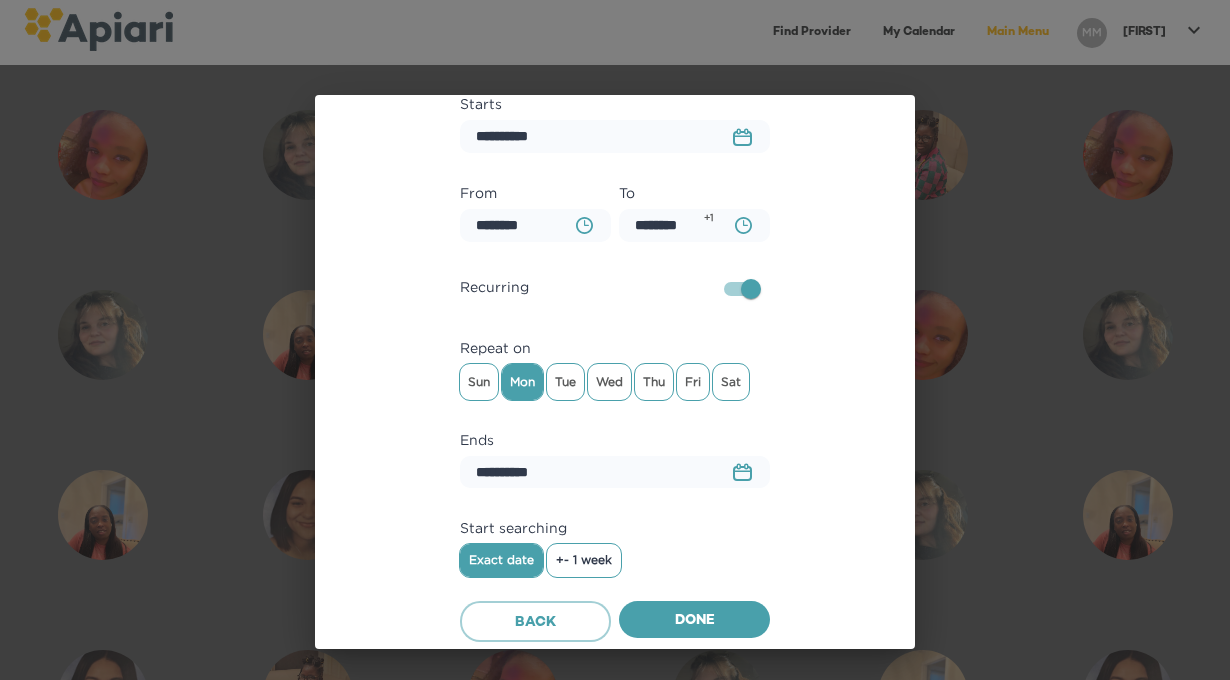scroll, scrollTop: 79, scrollLeft: 0, axis: vertical 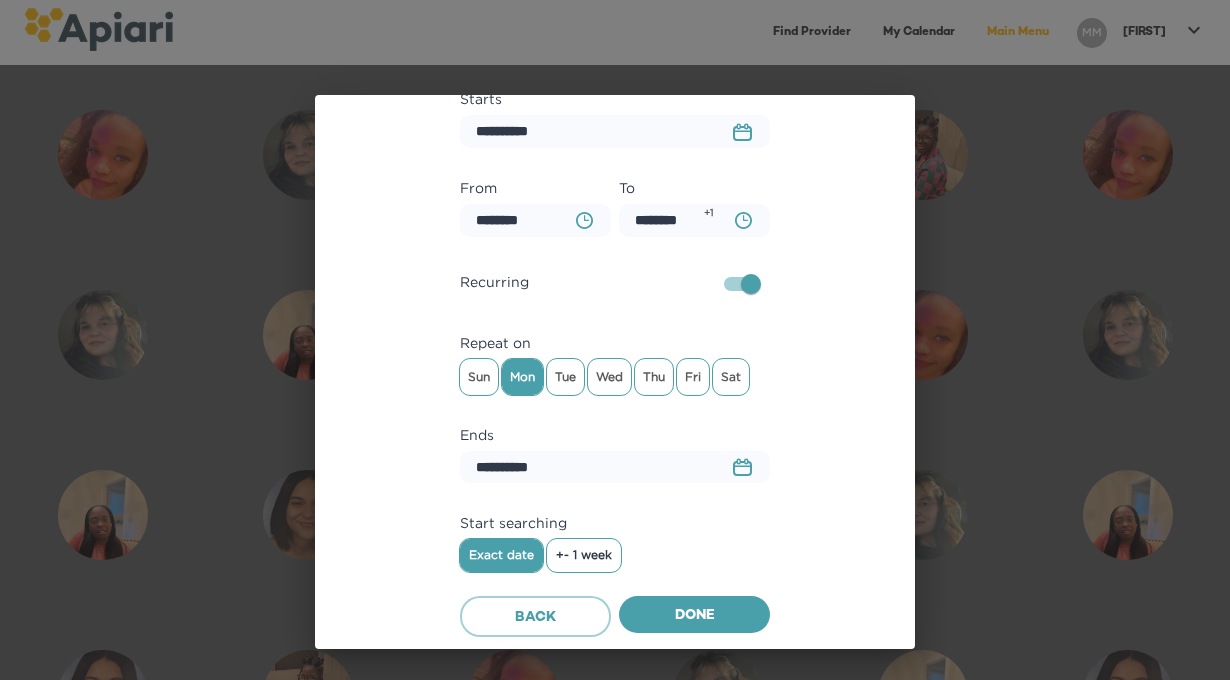 click on "+- 1 week" at bounding box center [584, 555] 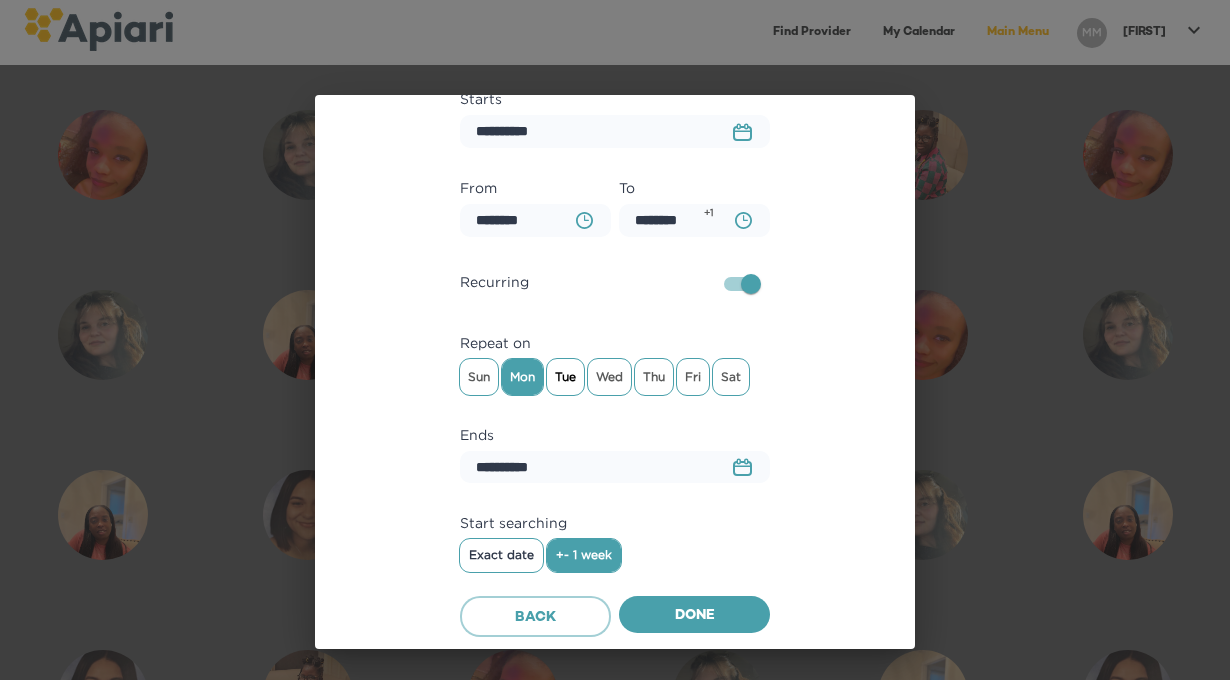 click on "Tue" at bounding box center (479, 377) 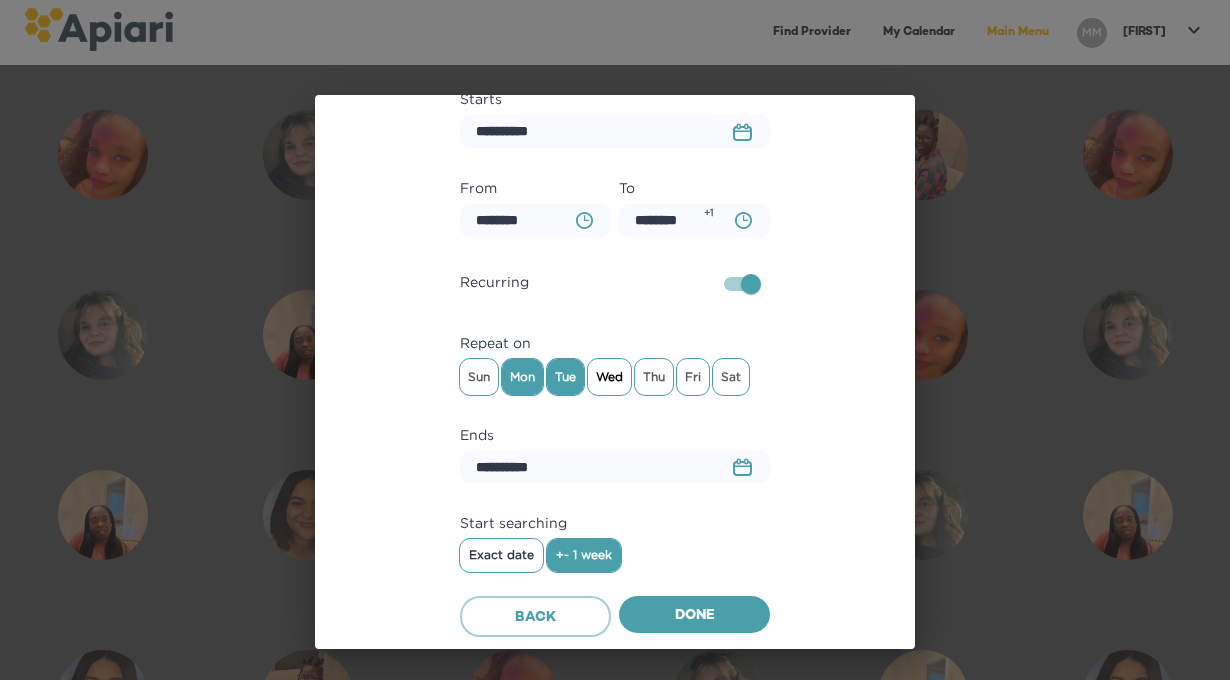click on "Wed" at bounding box center [479, 377] 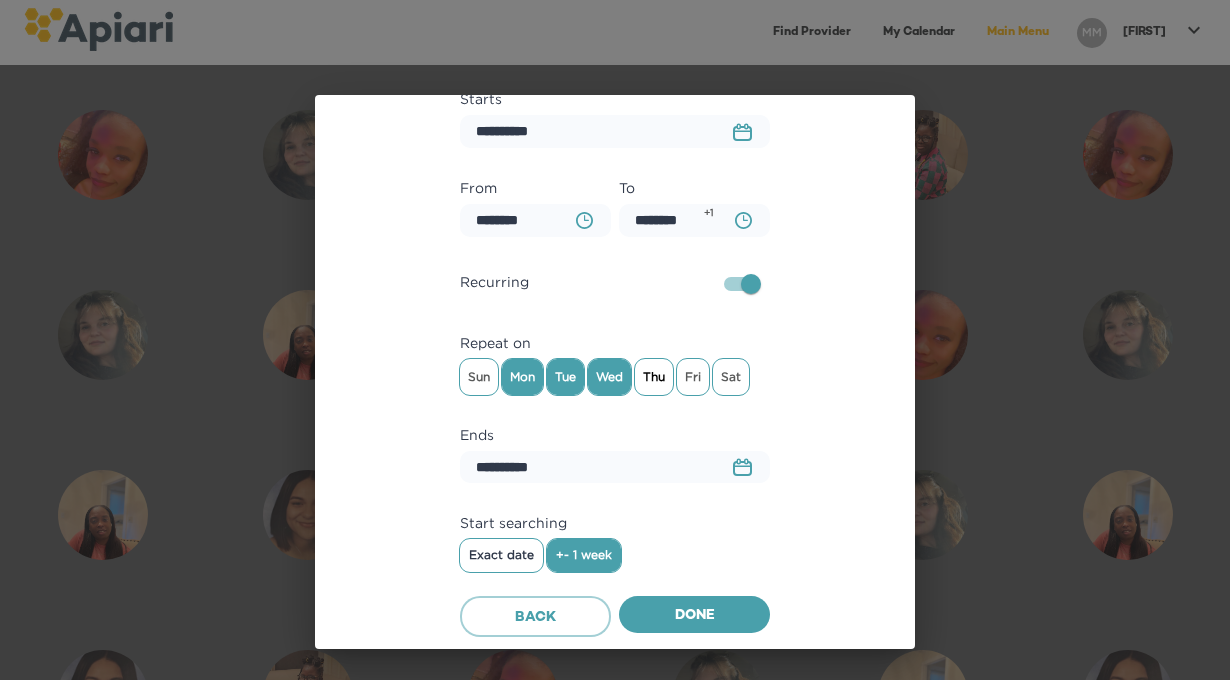 click on "Thu" at bounding box center (479, 377) 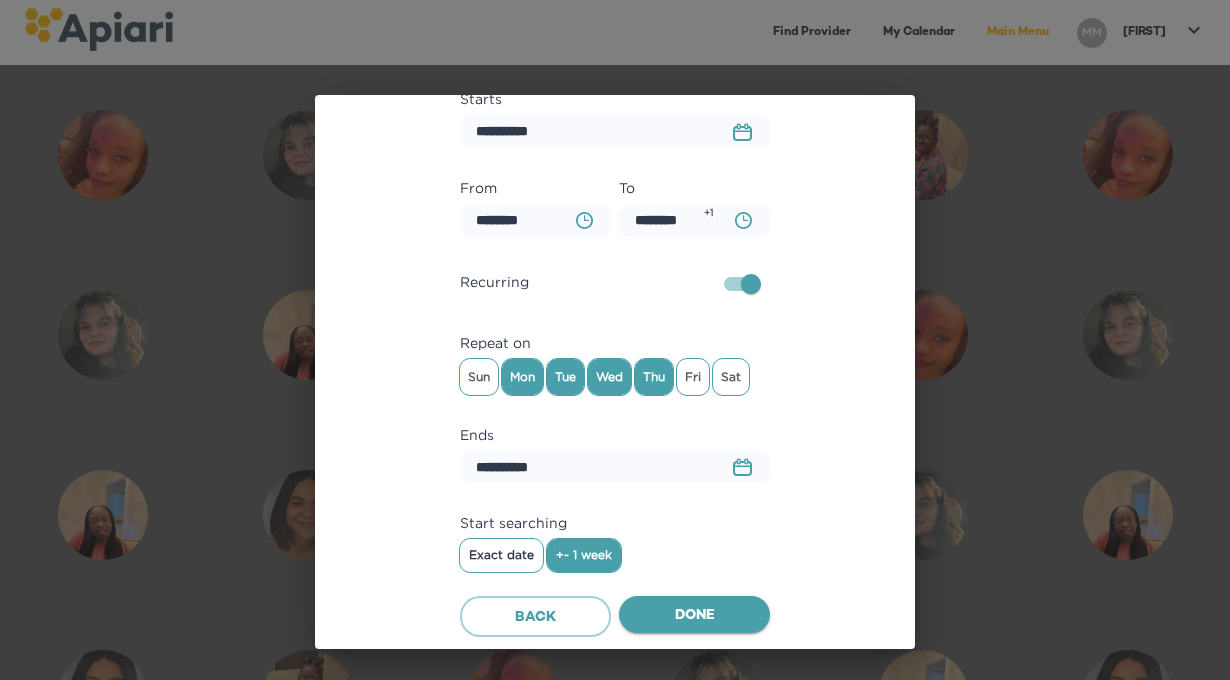 click on "Done" at bounding box center (694, 616) 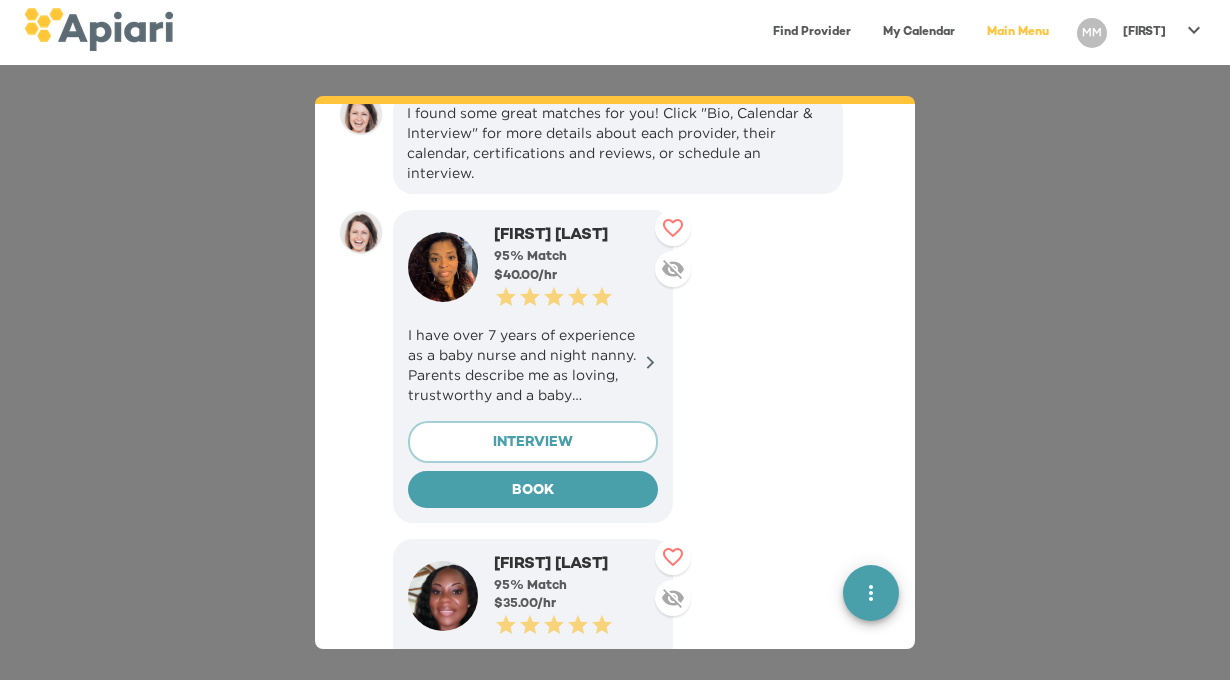 scroll, scrollTop: 2900, scrollLeft: 0, axis: vertical 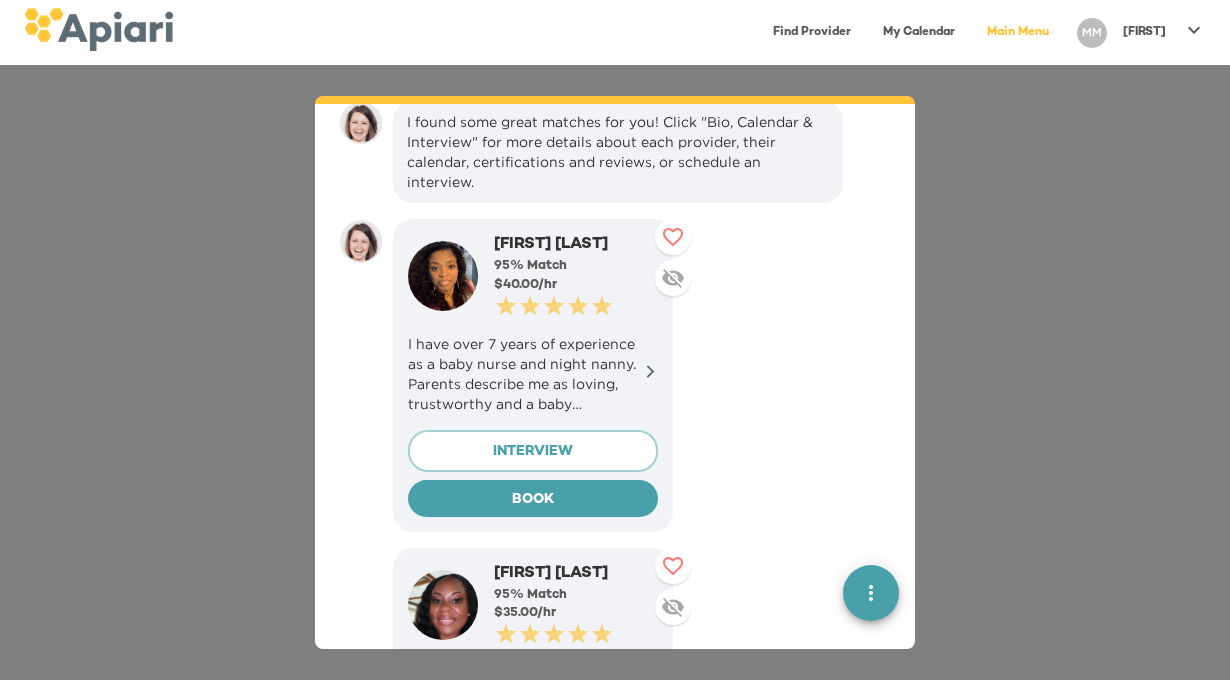 click at bounding box center [673, 278] 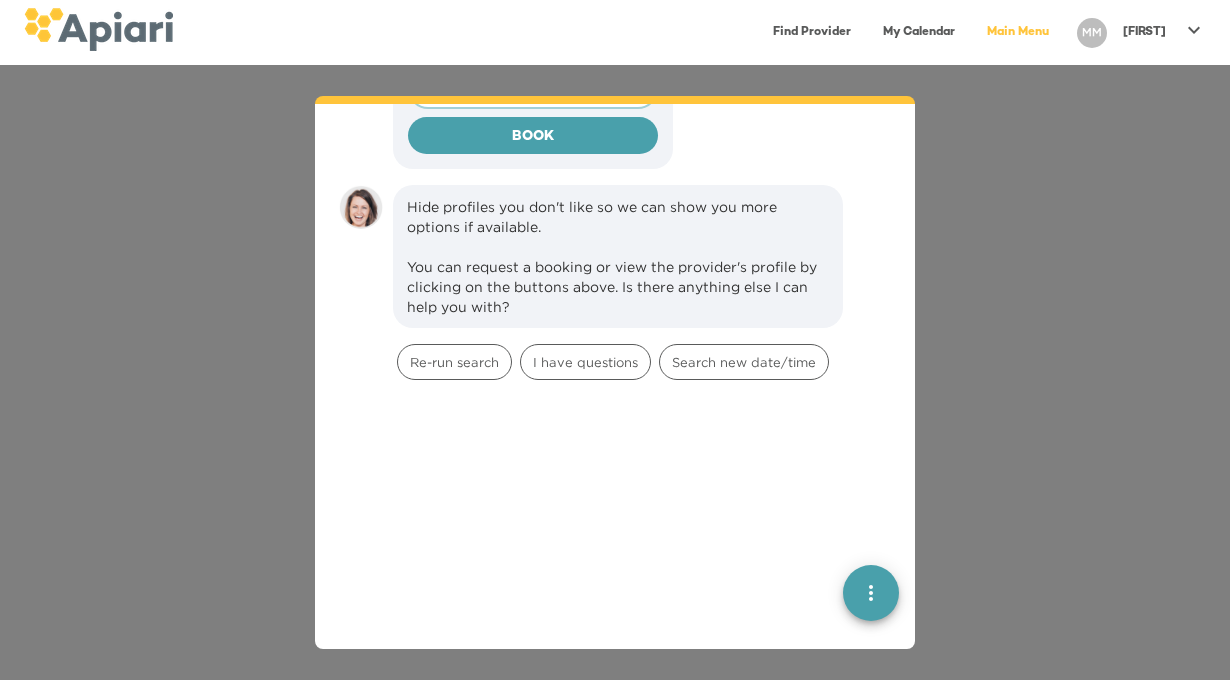 scroll, scrollTop: 3399, scrollLeft: 0, axis: vertical 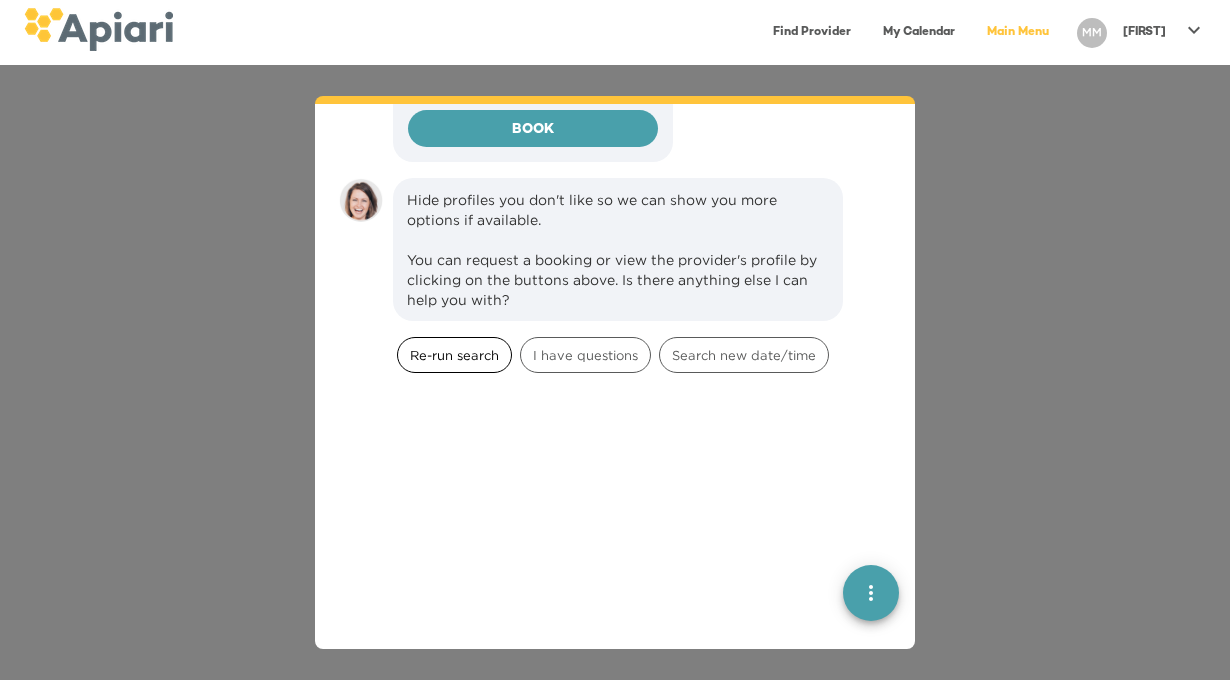 click on "Re-run search" at bounding box center [454, 355] 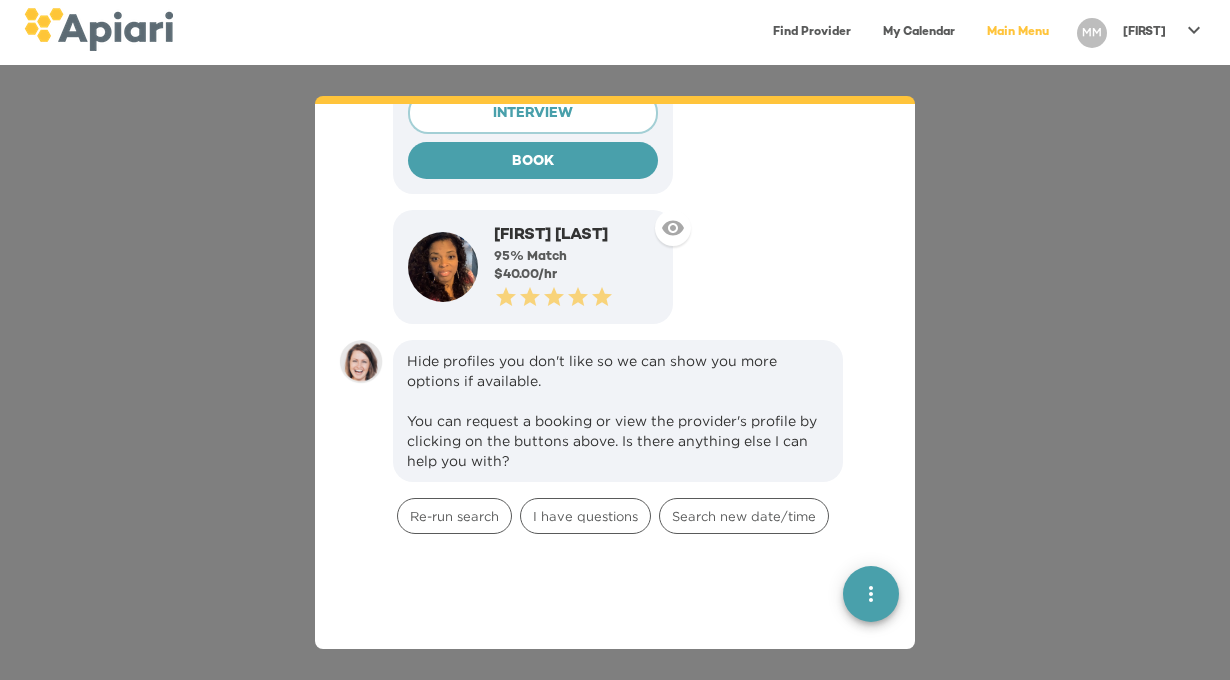 scroll, scrollTop: 3941, scrollLeft: 0, axis: vertical 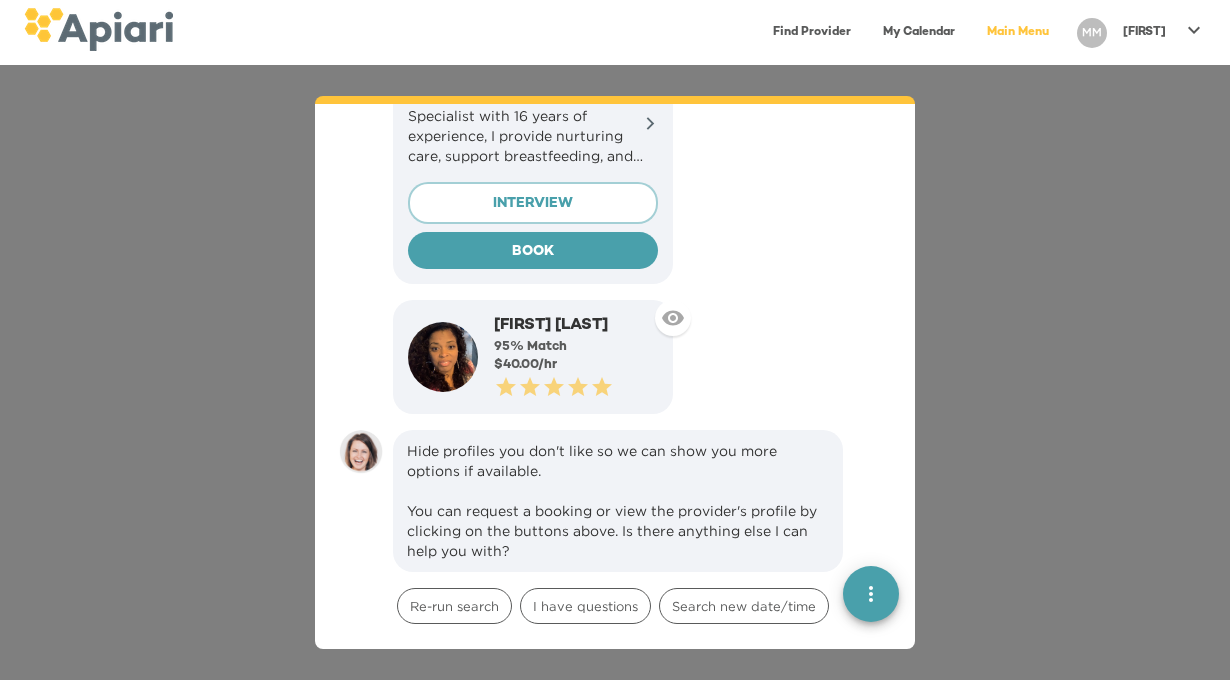 click at bounding box center [443, 357] 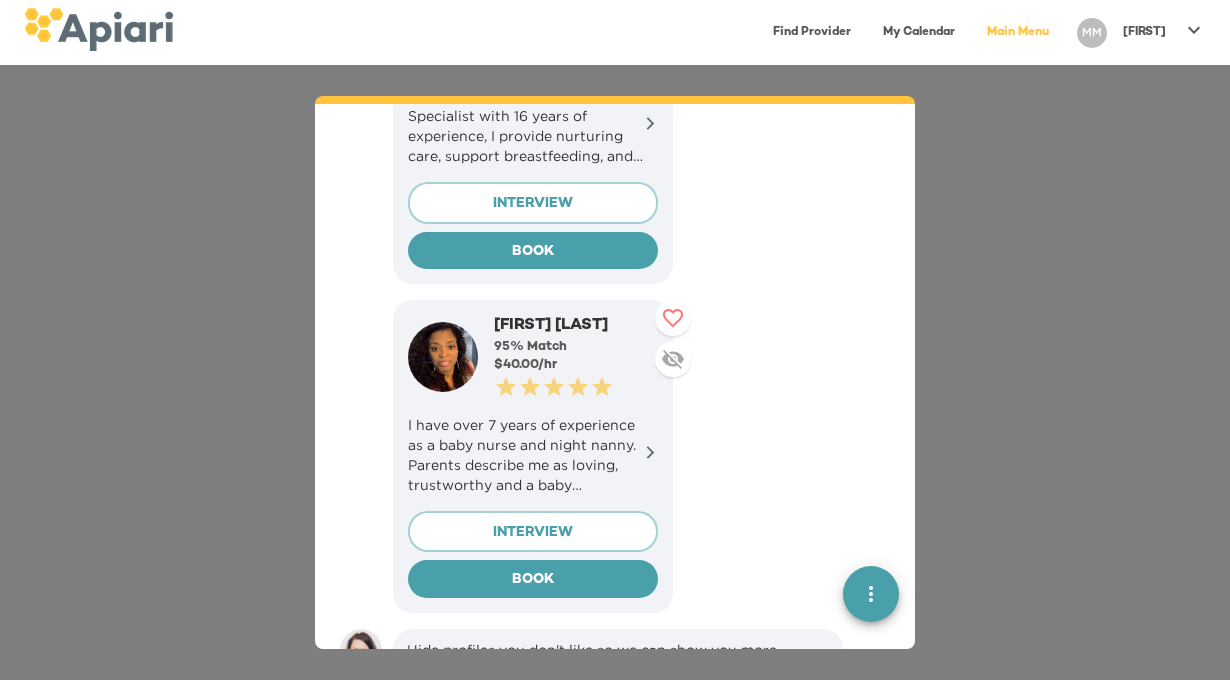 click on "I have over 7 years of experience as a baby nurse and night nanny. Parents describe me as loving, trustworthy and a baby whisperer." at bounding box center [533, 455] 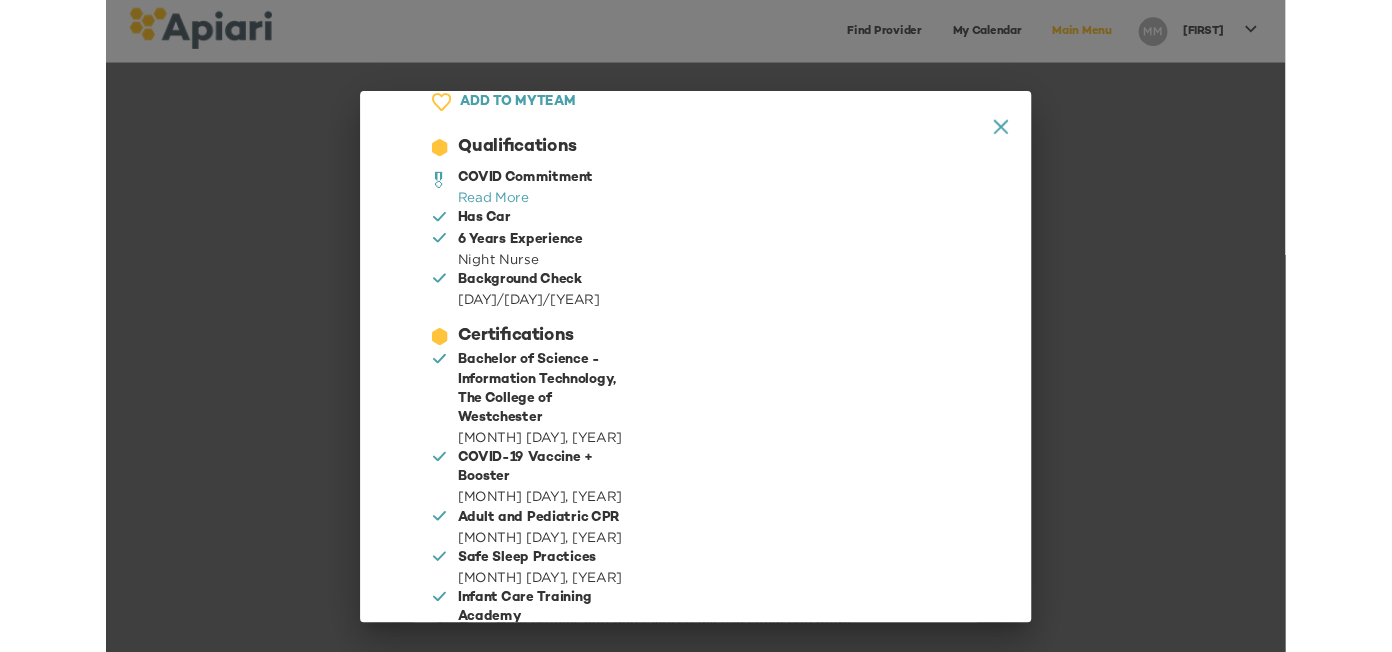 scroll, scrollTop: 1509, scrollLeft: 0, axis: vertical 